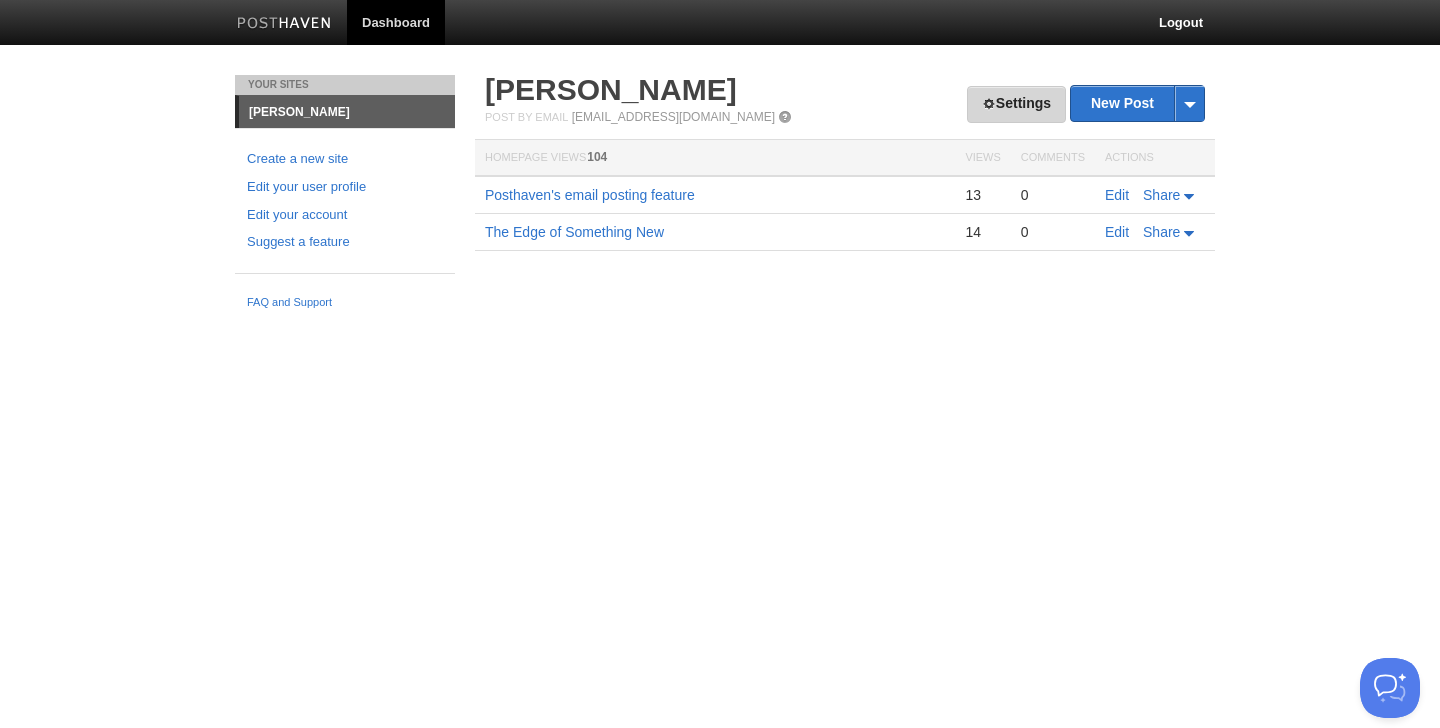 scroll, scrollTop: 0, scrollLeft: 0, axis: both 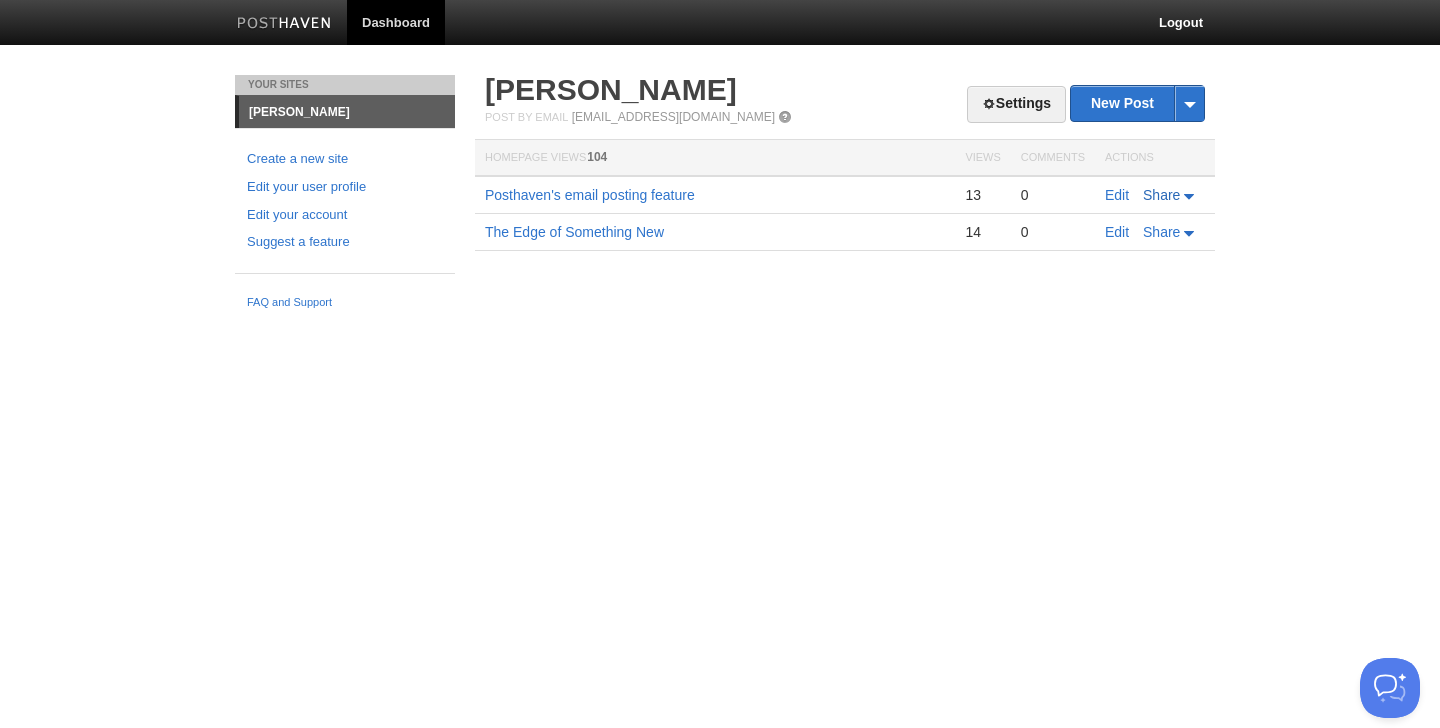 click on "Share" at bounding box center [1170, 195] 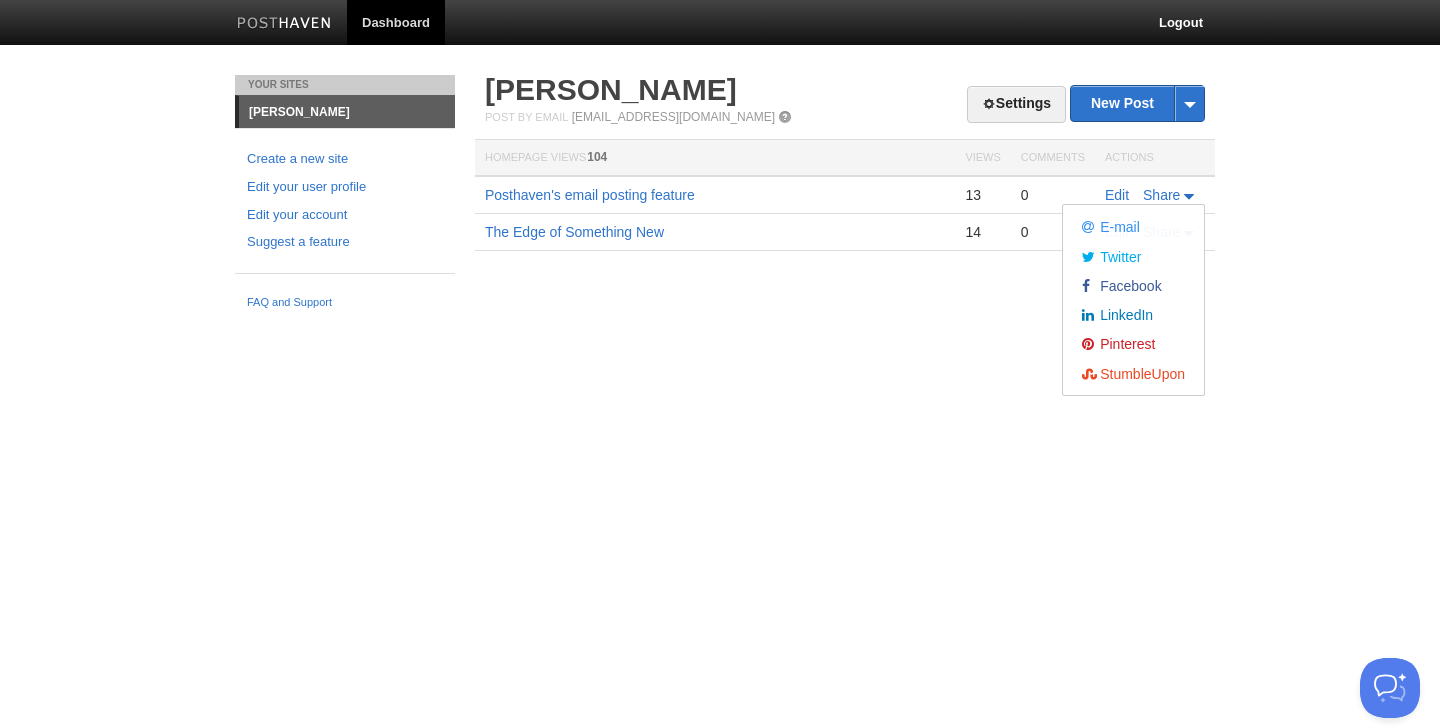 click on "Dashboard
Logout
Your Sites Snehasish Nayak
Create a new site
Edit your user profile
Edit your account
Suggest a feature
FAQ and Support
Settings
New Post
by Web
by Email
Snehasish Nayak
Post by Email
post@asksnehasish.posthaven.com
Homepage Views
104
Views
Comments
Actions
Posthaven's email posting feature
13
0
Edit
Share
E-mail Twitter" at bounding box center (720, 159) 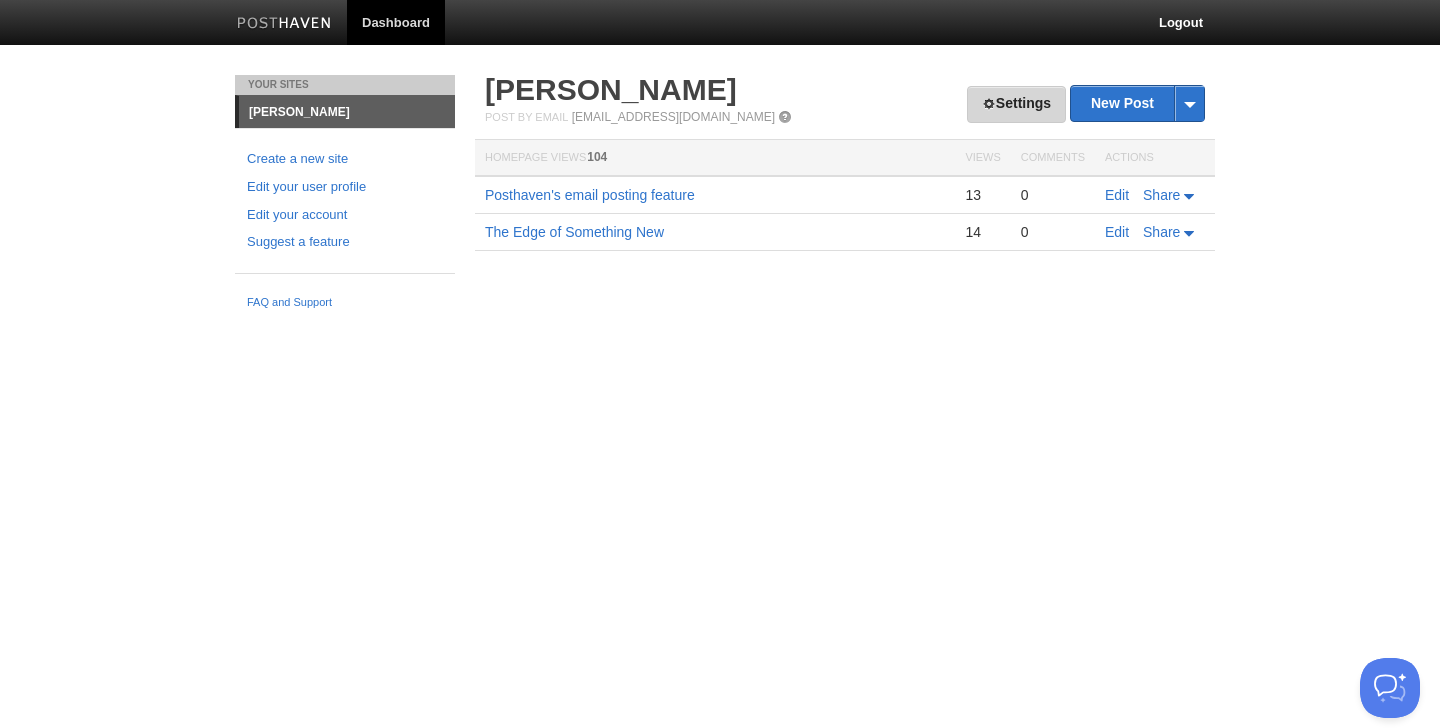 click on "Settings" at bounding box center (1016, 104) 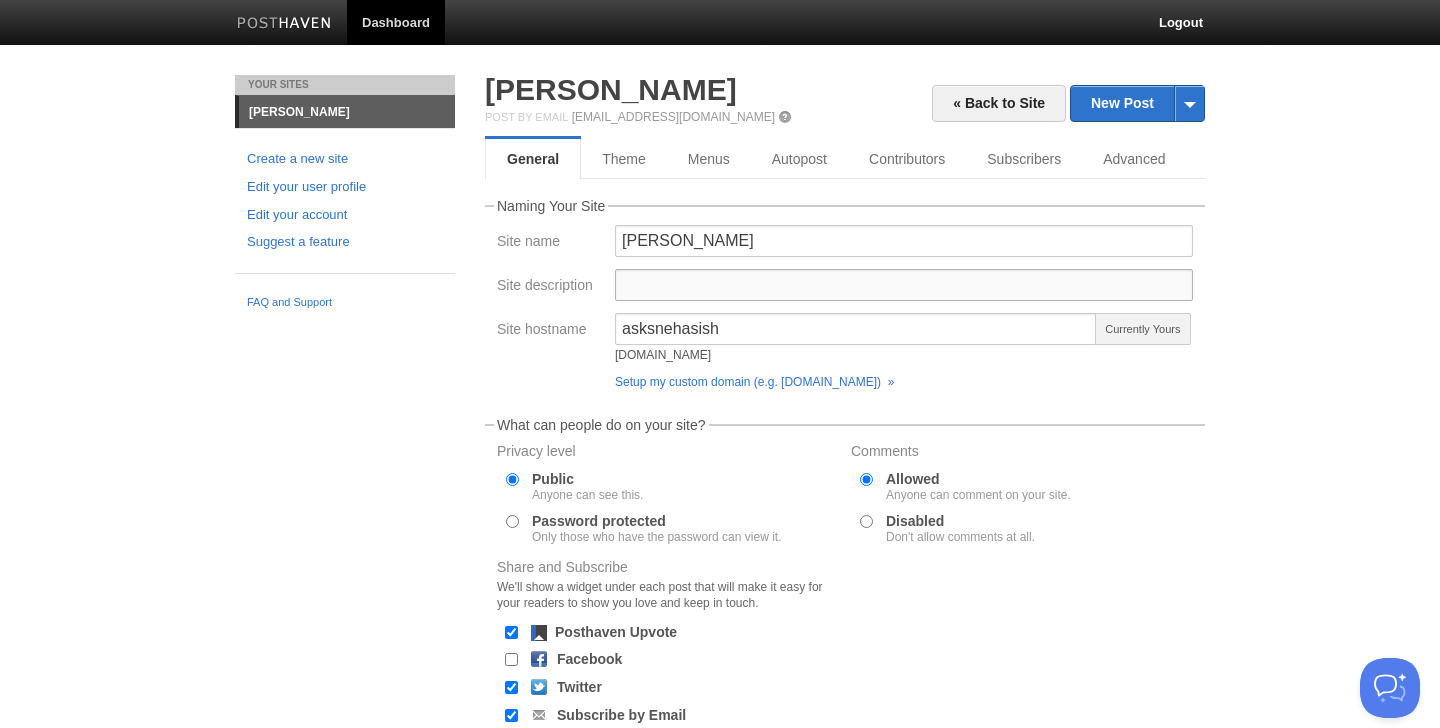 click on "Site description" at bounding box center (904, 285) 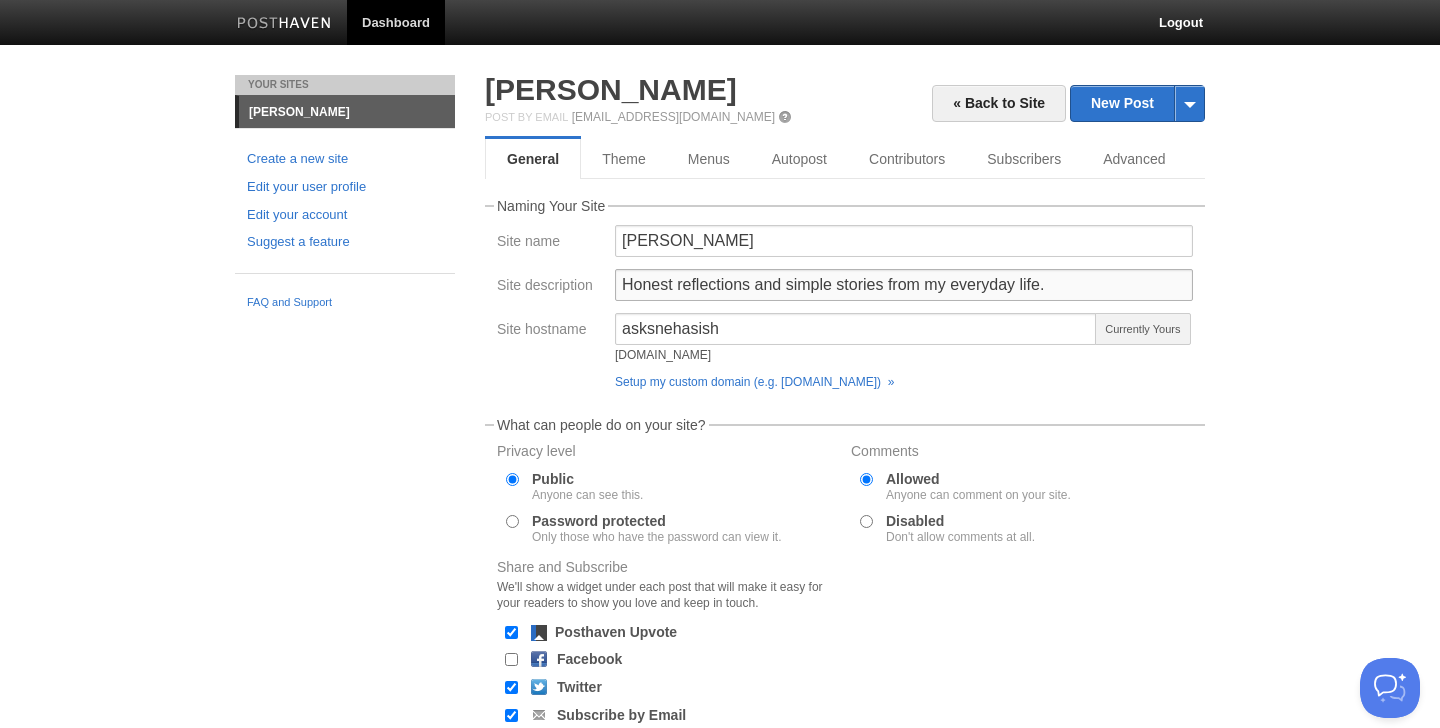 scroll, scrollTop: 161, scrollLeft: 0, axis: vertical 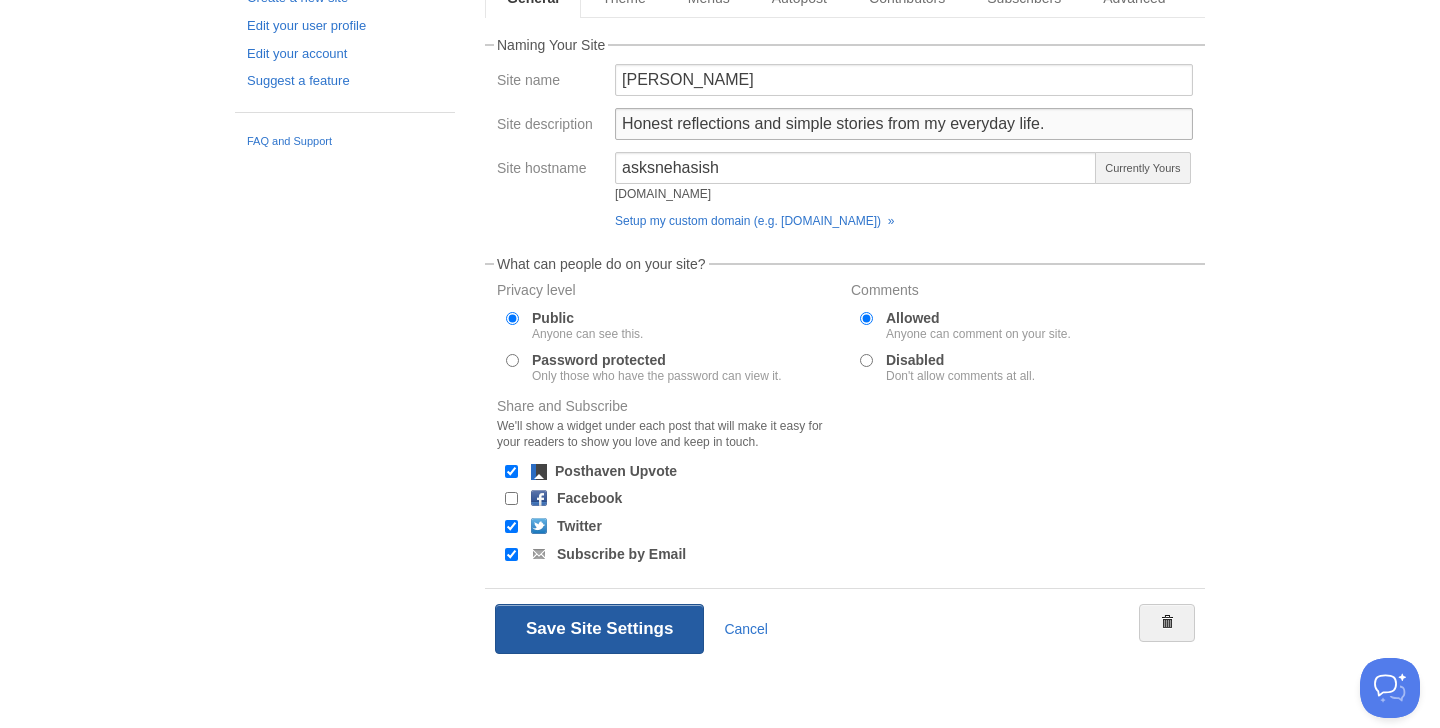 type on "Honest reflections and simple stories from my everyday life." 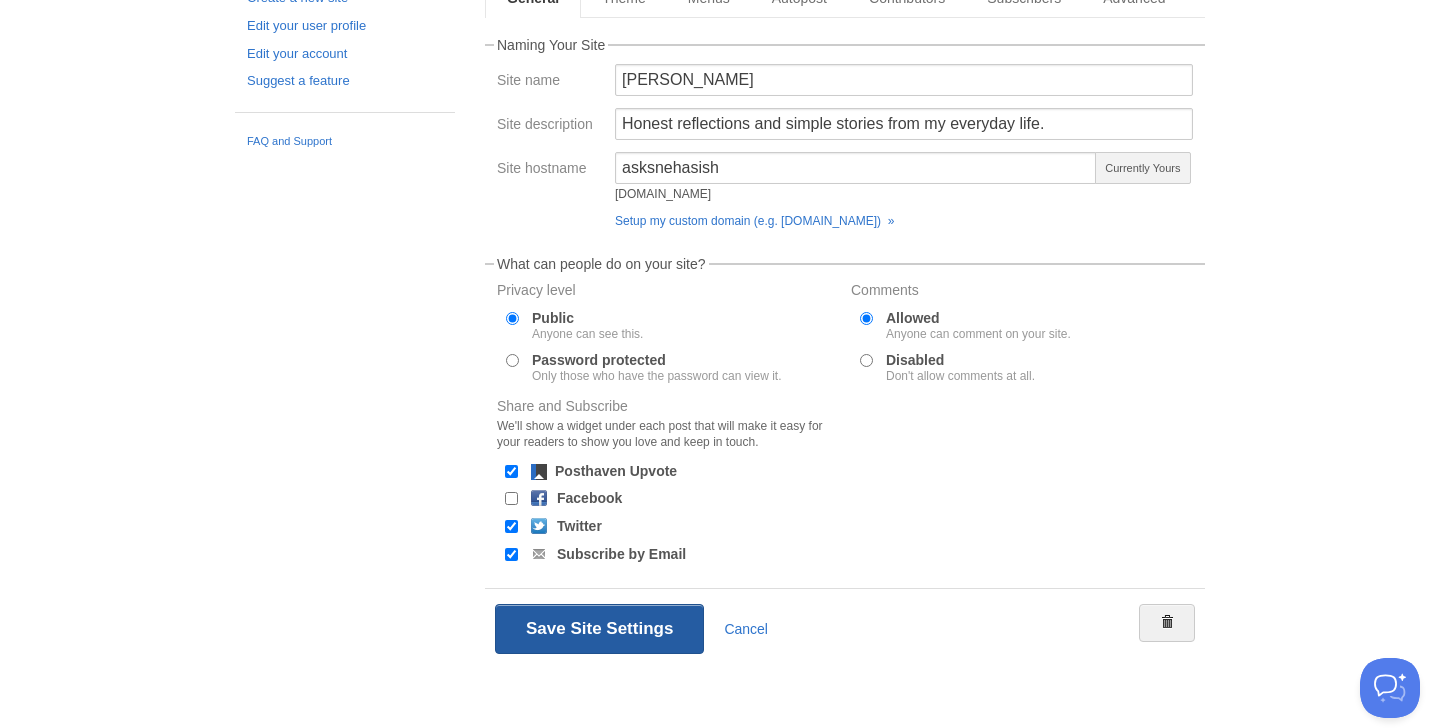 click on "Save Site Settings" at bounding box center (599, 629) 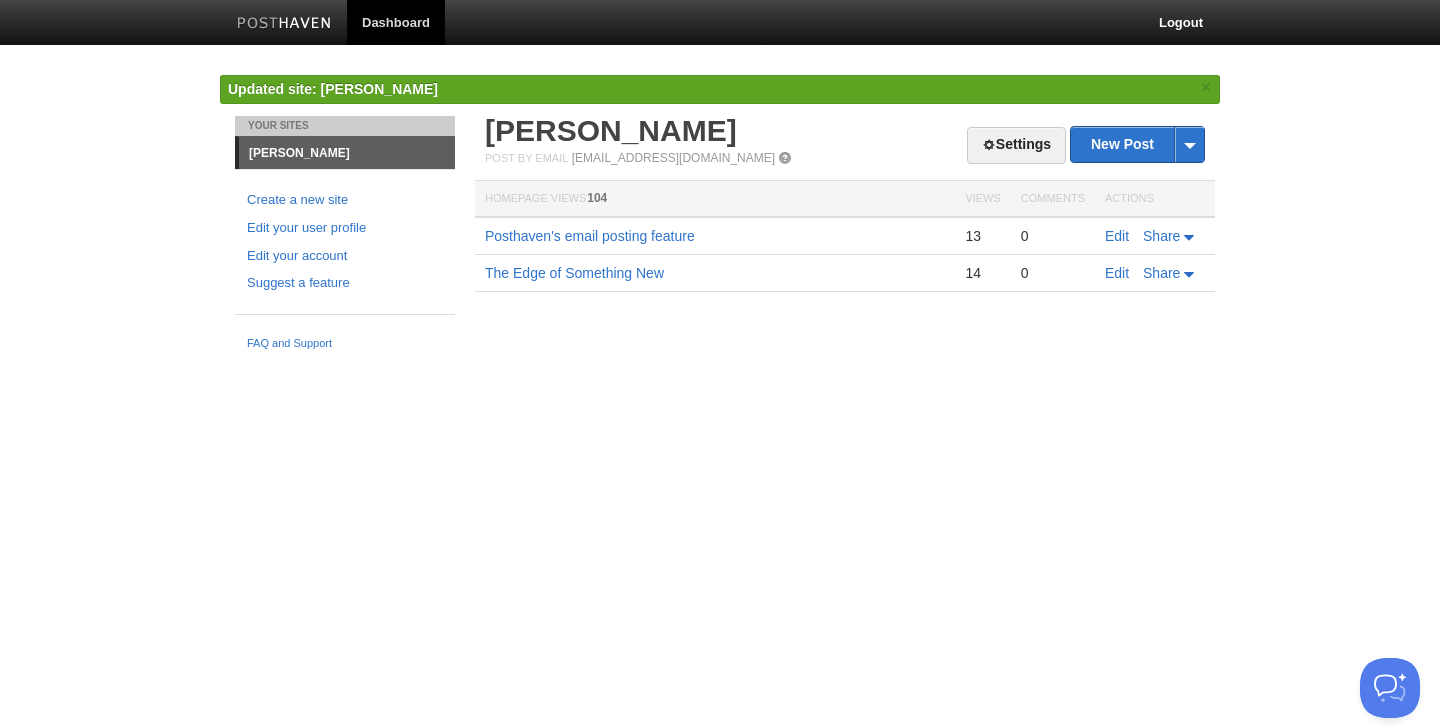 scroll, scrollTop: 0, scrollLeft: 0, axis: both 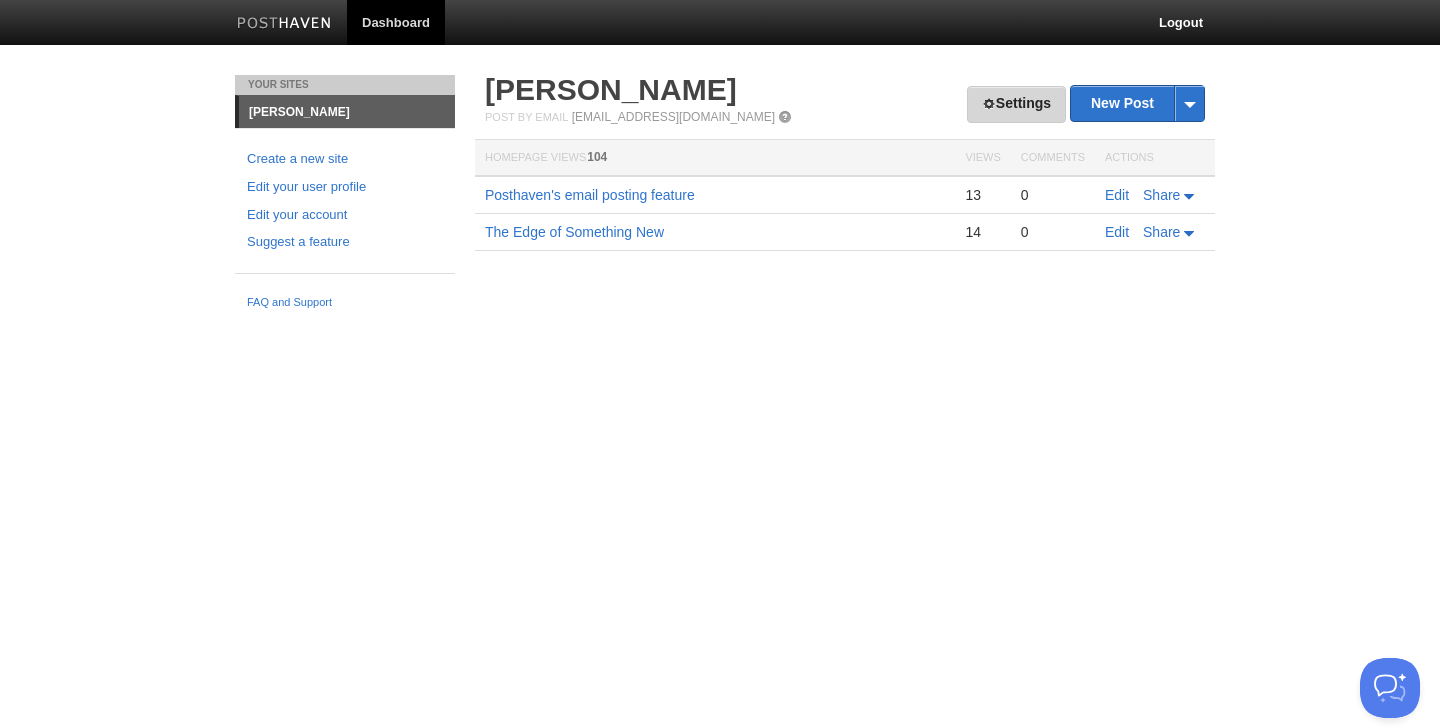 click on "Settings" at bounding box center (1016, 104) 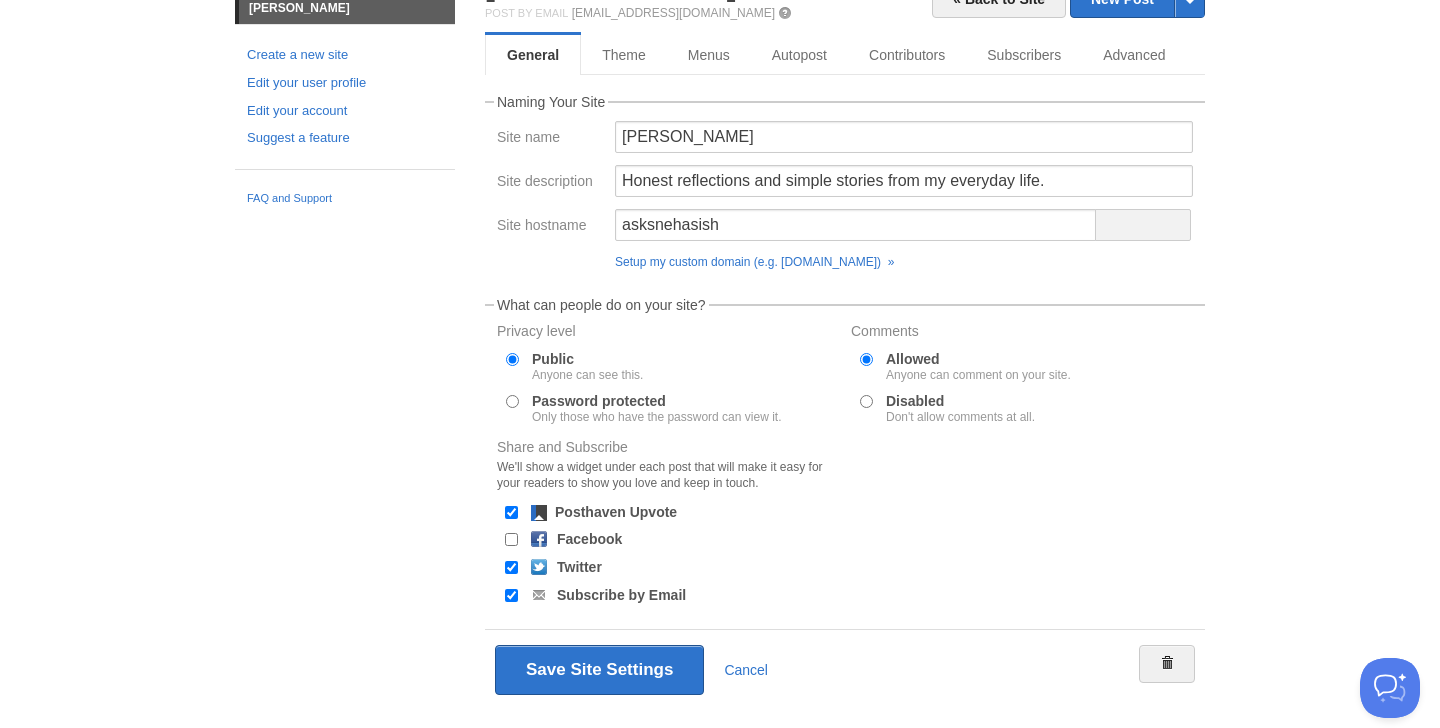scroll, scrollTop: 0, scrollLeft: 0, axis: both 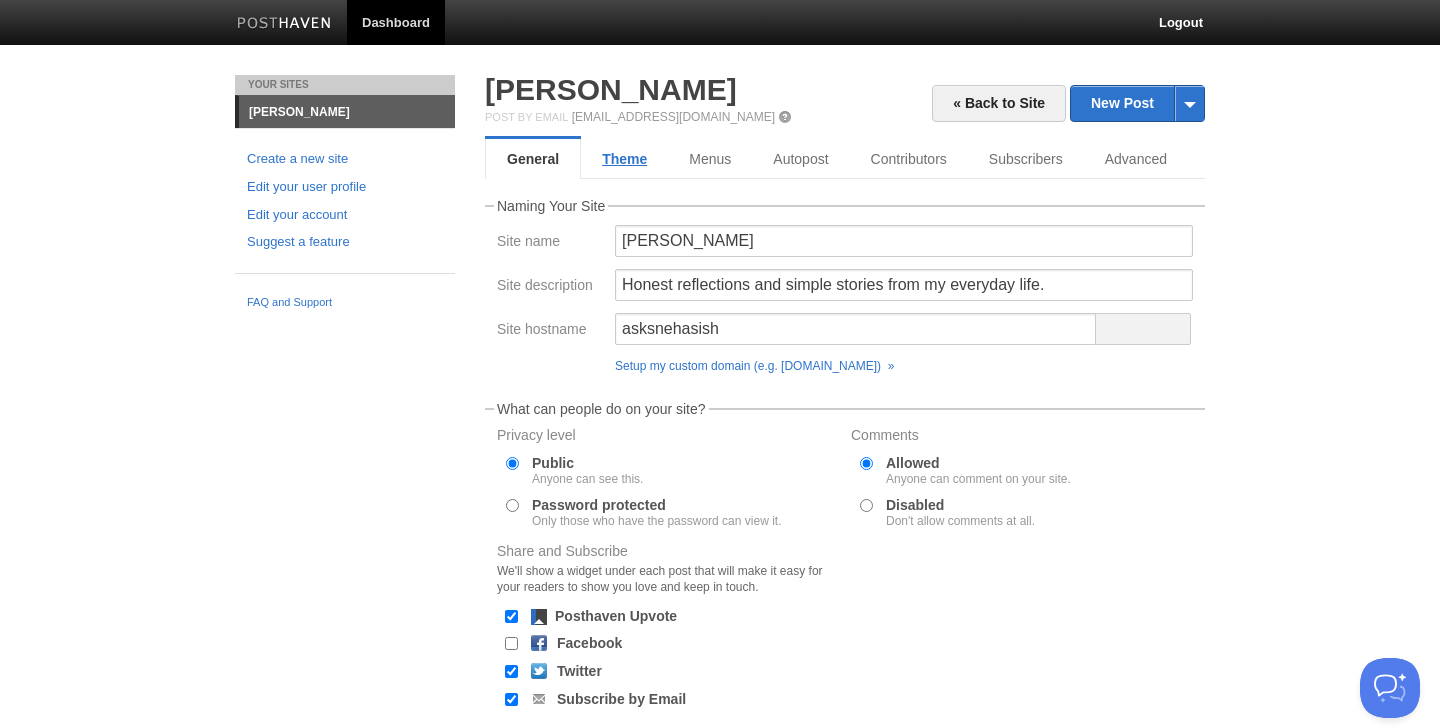 click on "Theme" at bounding box center [624, 159] 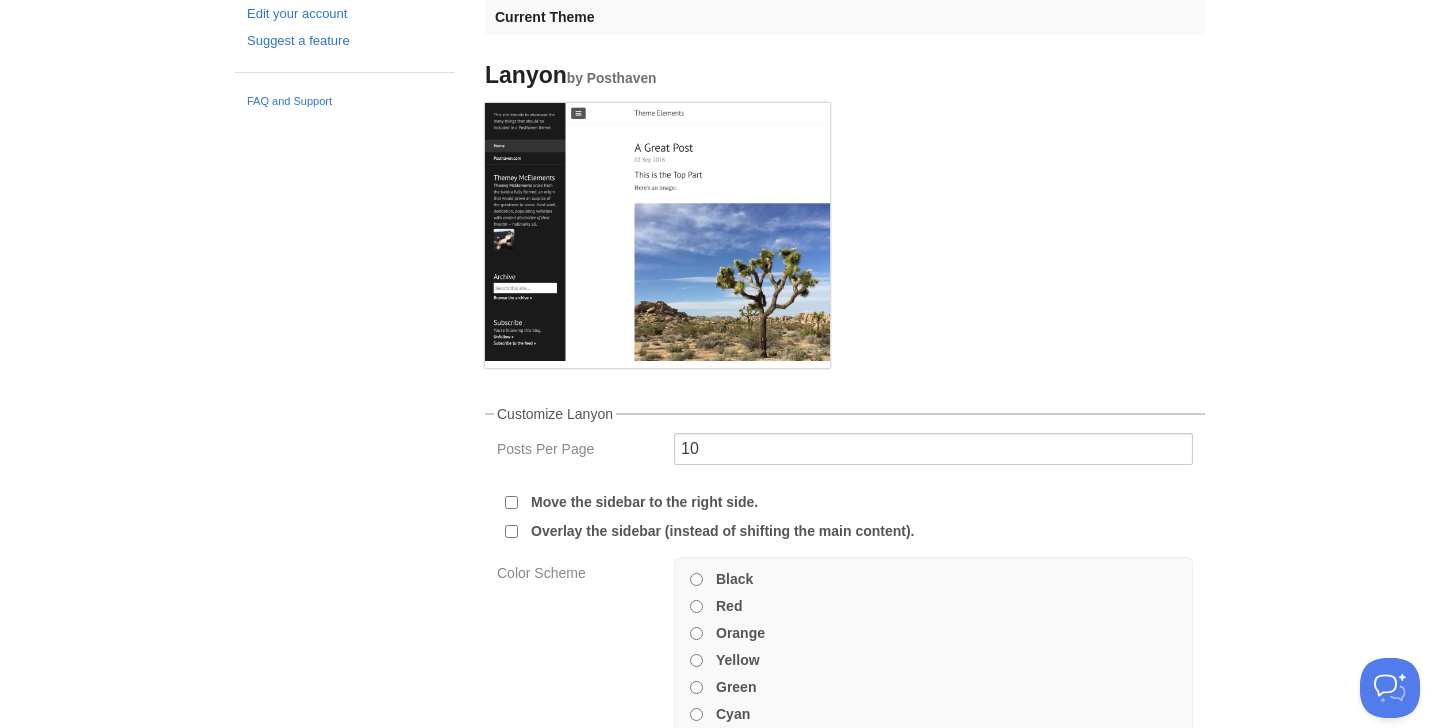 scroll, scrollTop: 176, scrollLeft: 0, axis: vertical 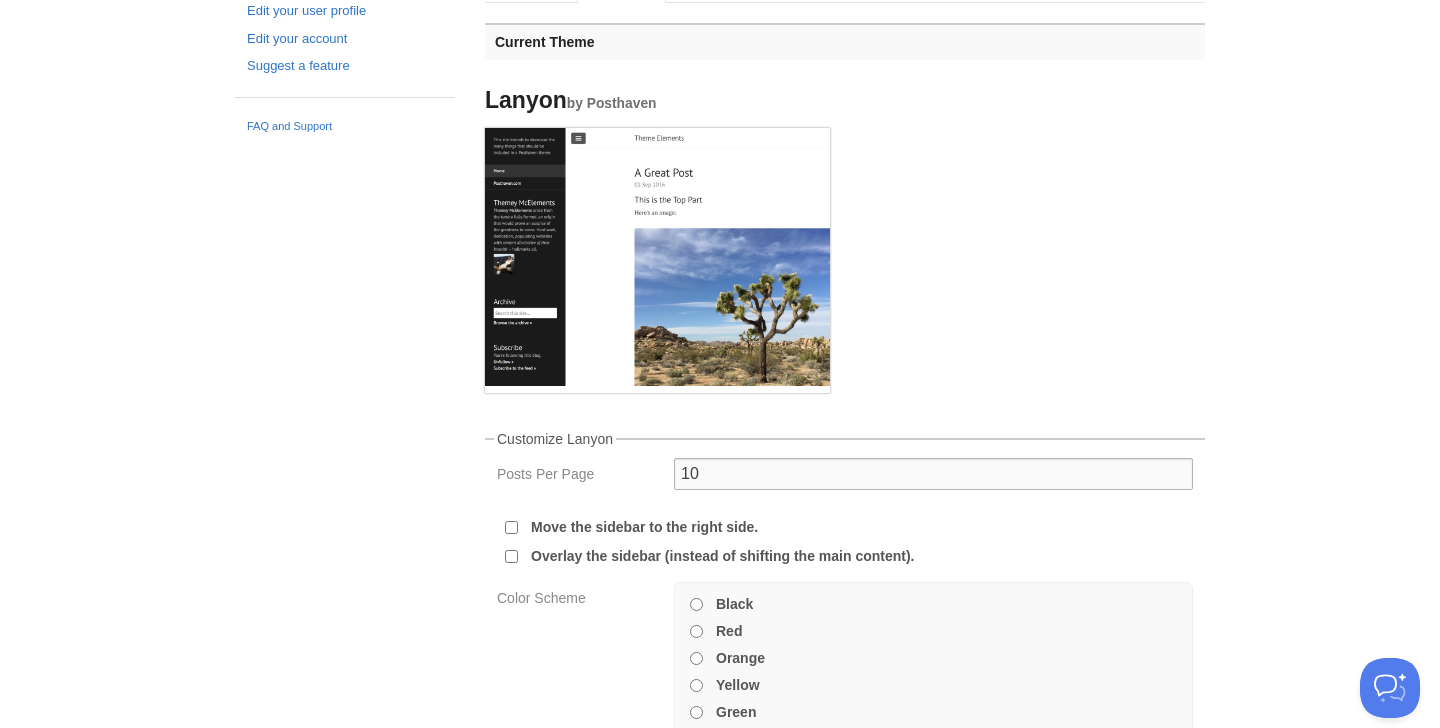 click on "10" at bounding box center (933, 474) 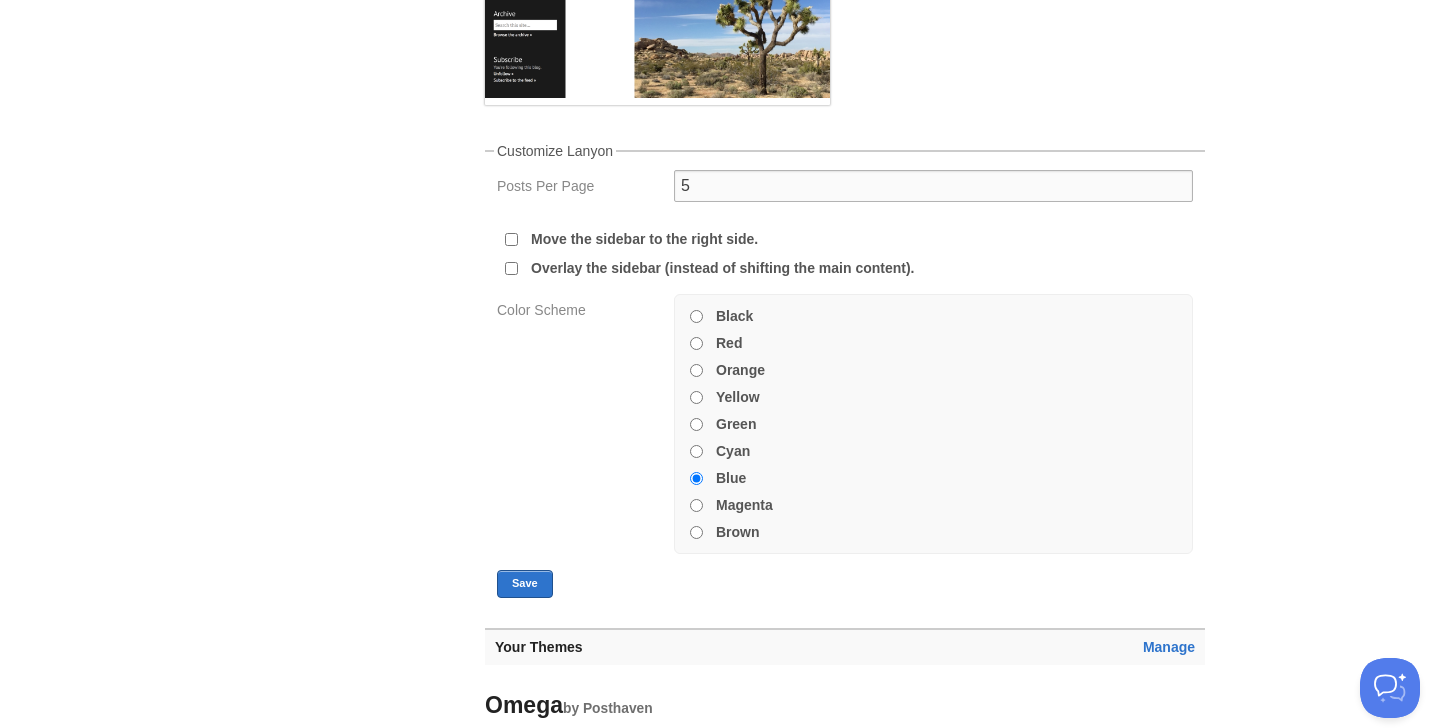 scroll, scrollTop: 518, scrollLeft: 0, axis: vertical 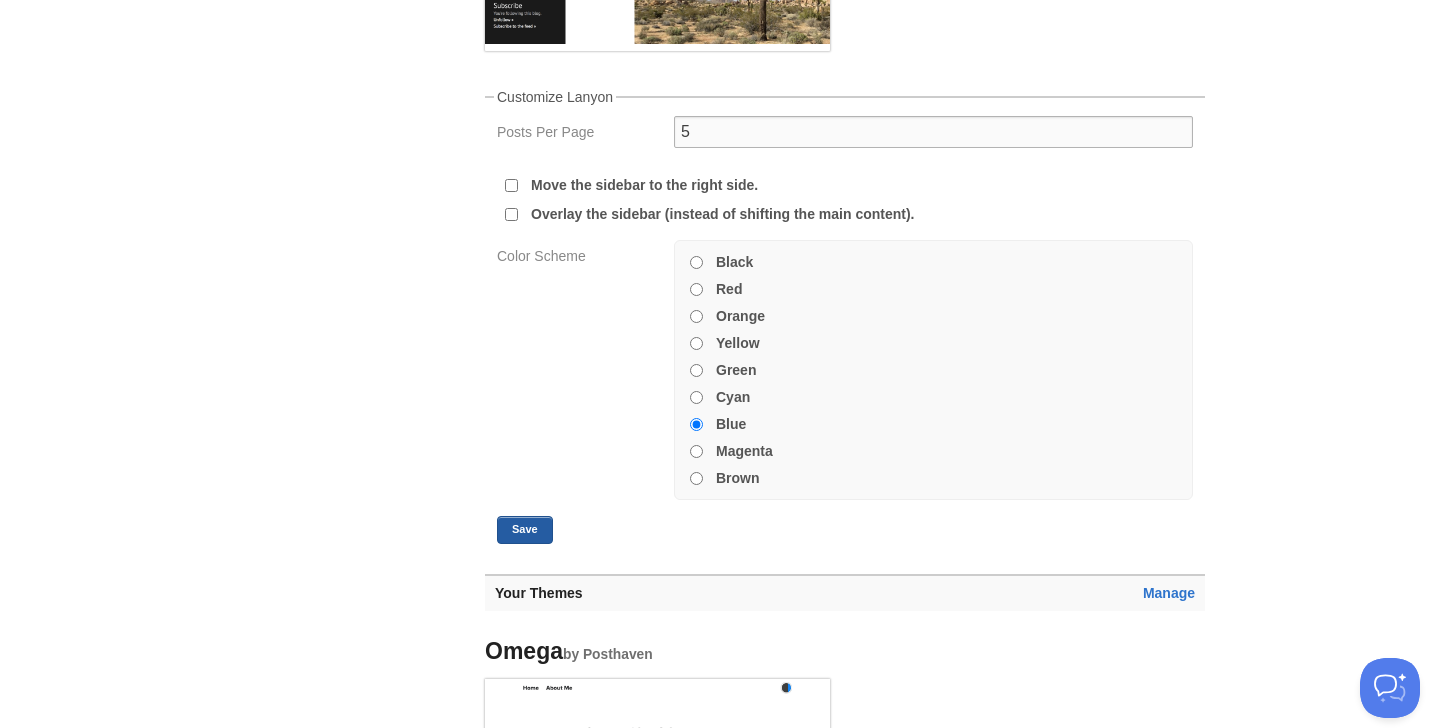 type on "5" 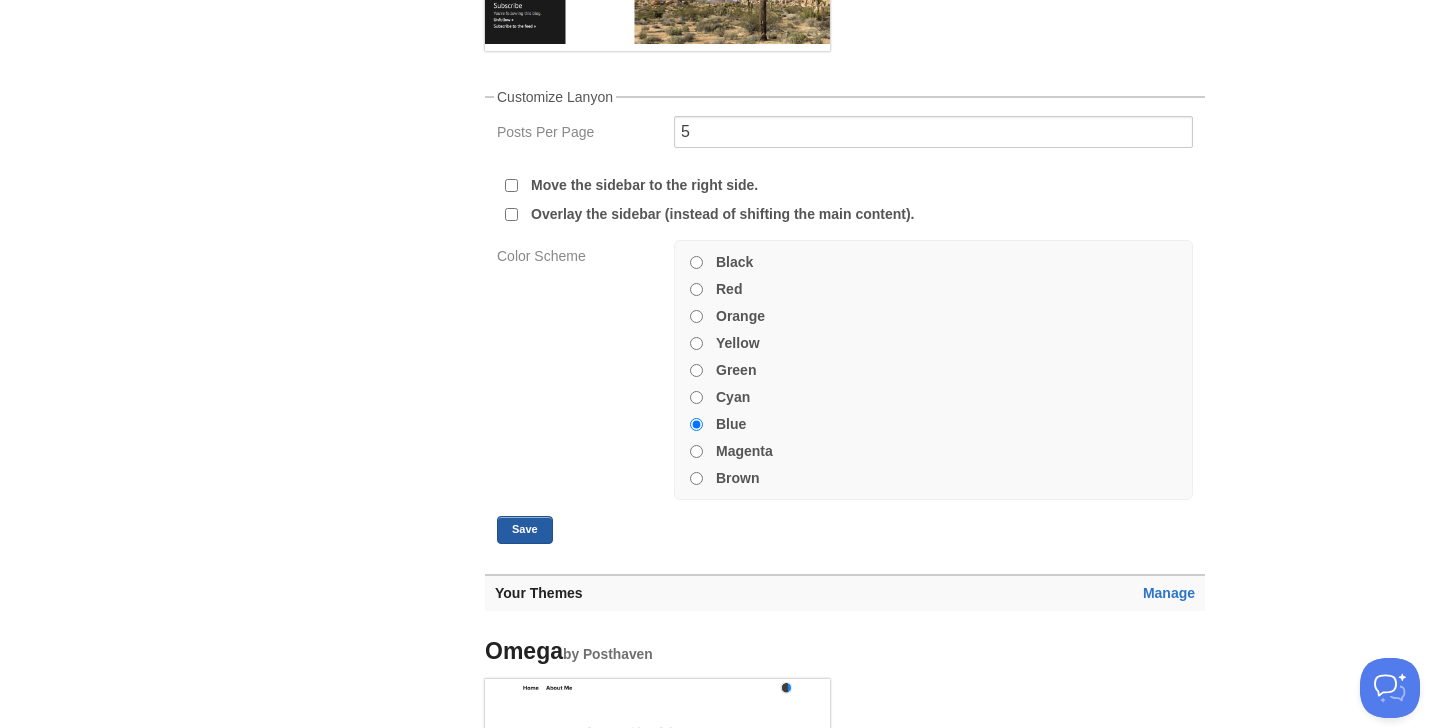 click on "Save" at bounding box center [525, 530] 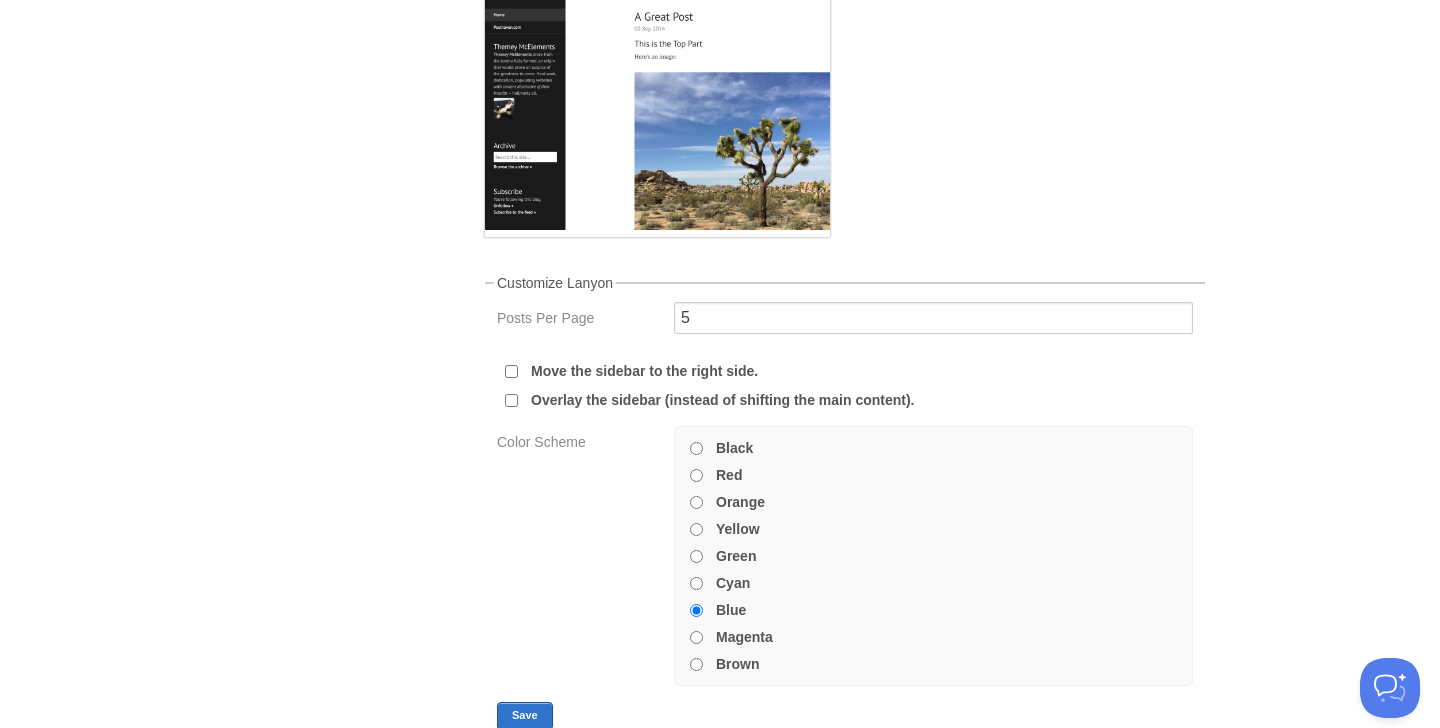 scroll, scrollTop: 0, scrollLeft: 0, axis: both 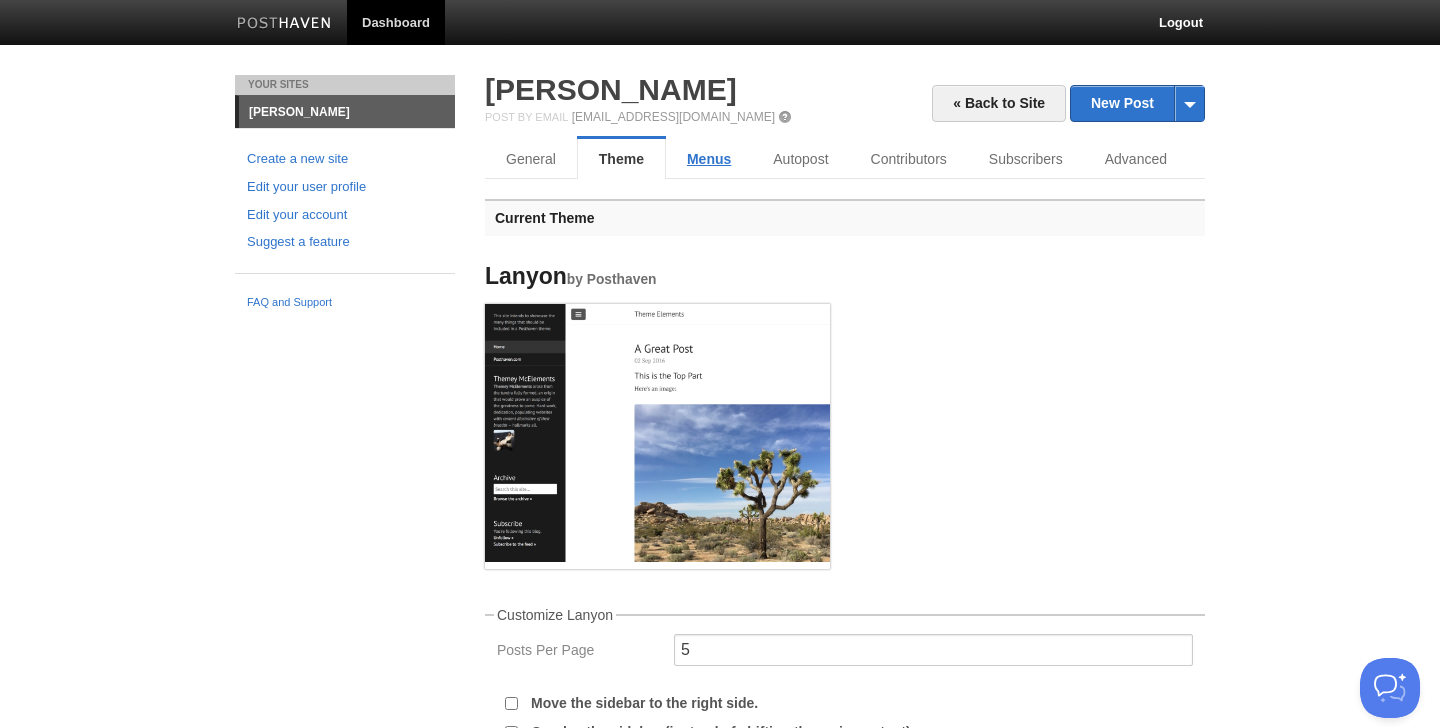 click on "Menus" at bounding box center [709, 159] 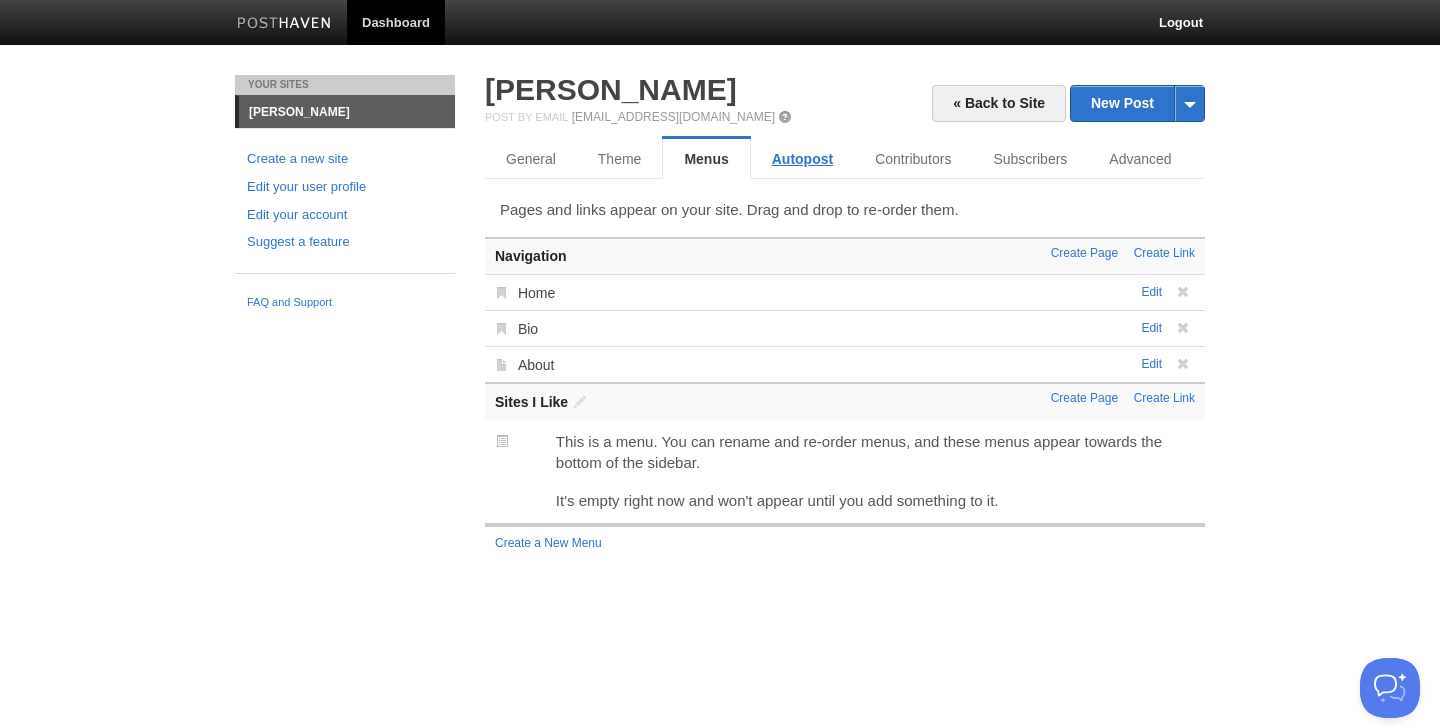 click on "Autopost" at bounding box center [802, 159] 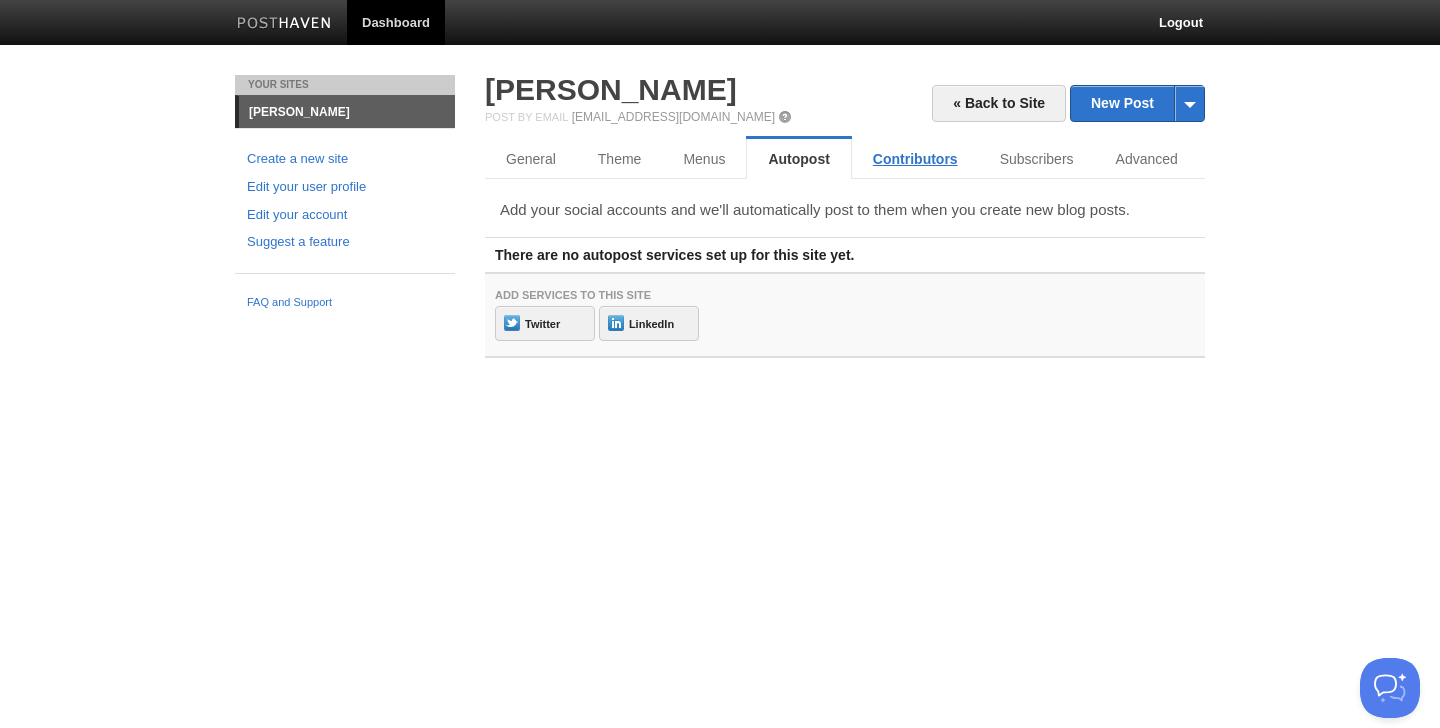 click on "Contributors" at bounding box center [915, 159] 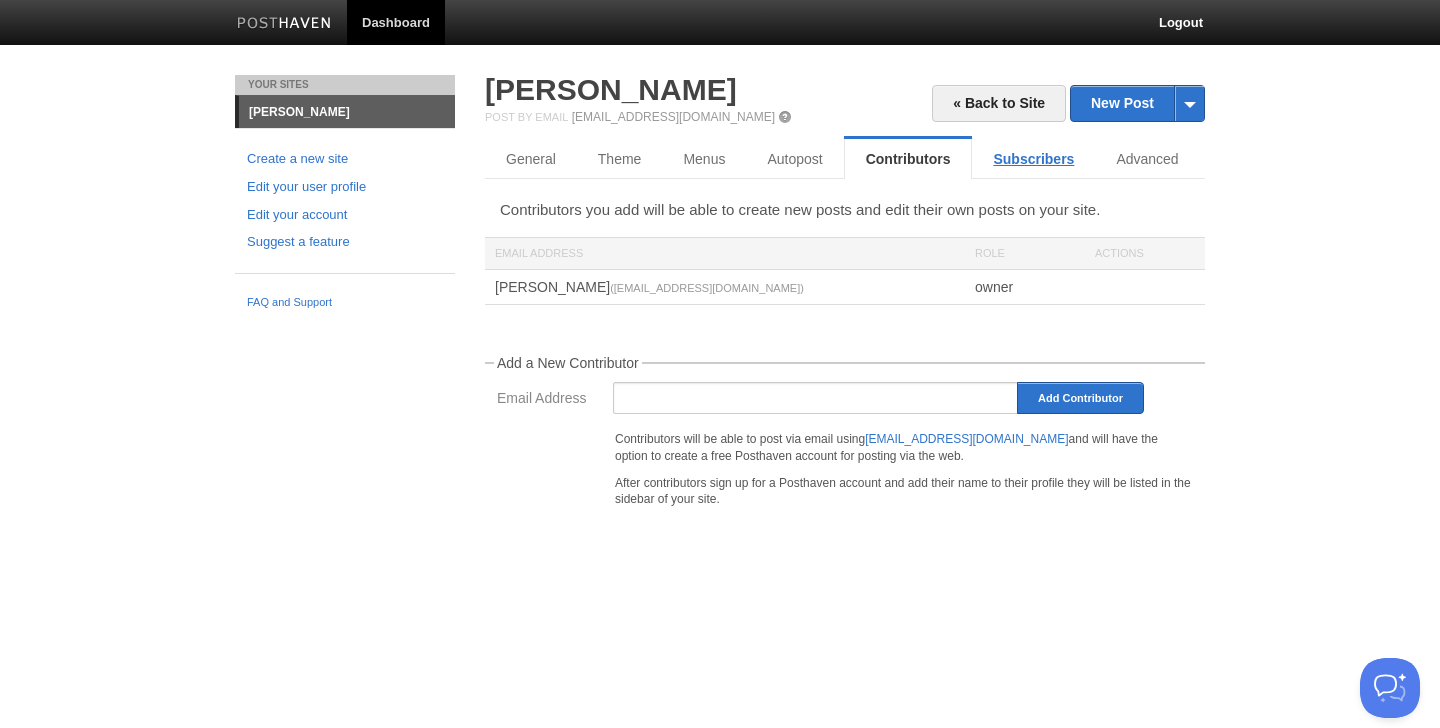 click on "Subscribers" at bounding box center (1033, 159) 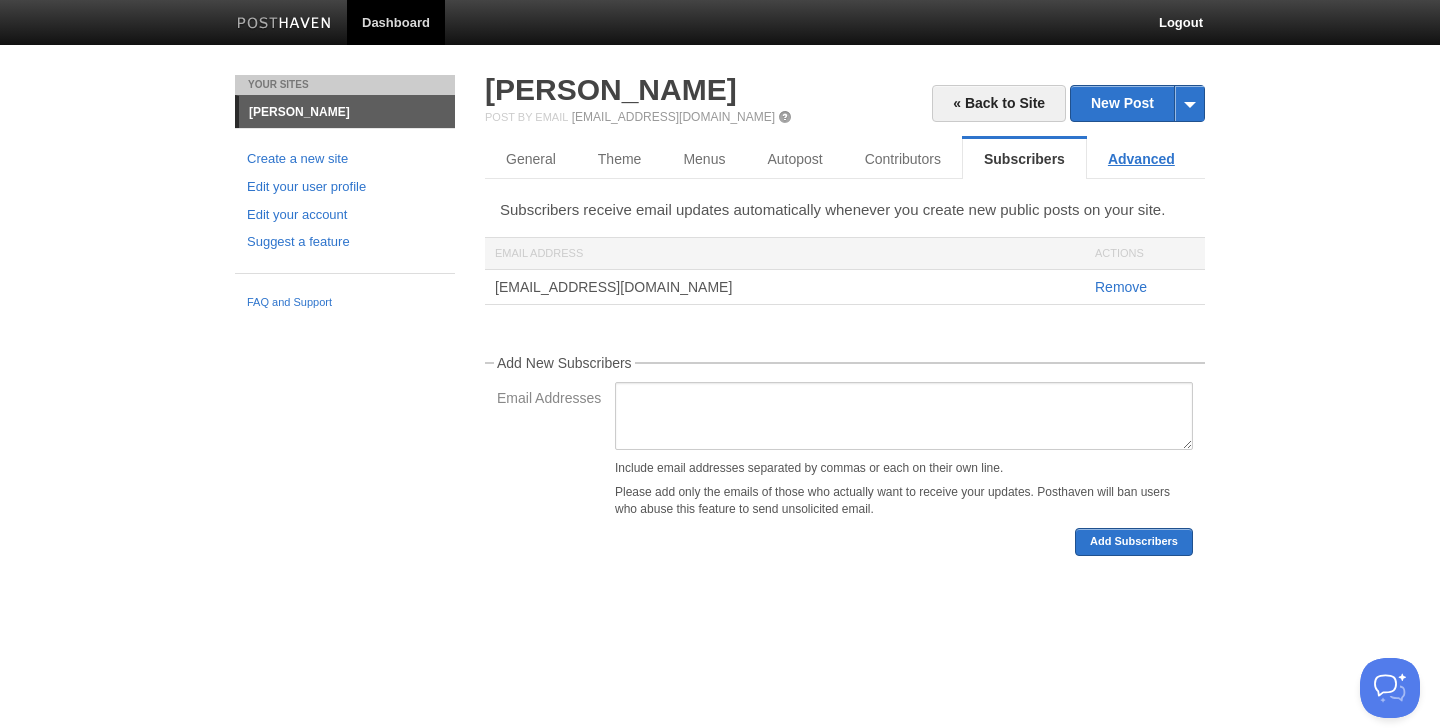 click on "Advanced" at bounding box center (1141, 159) 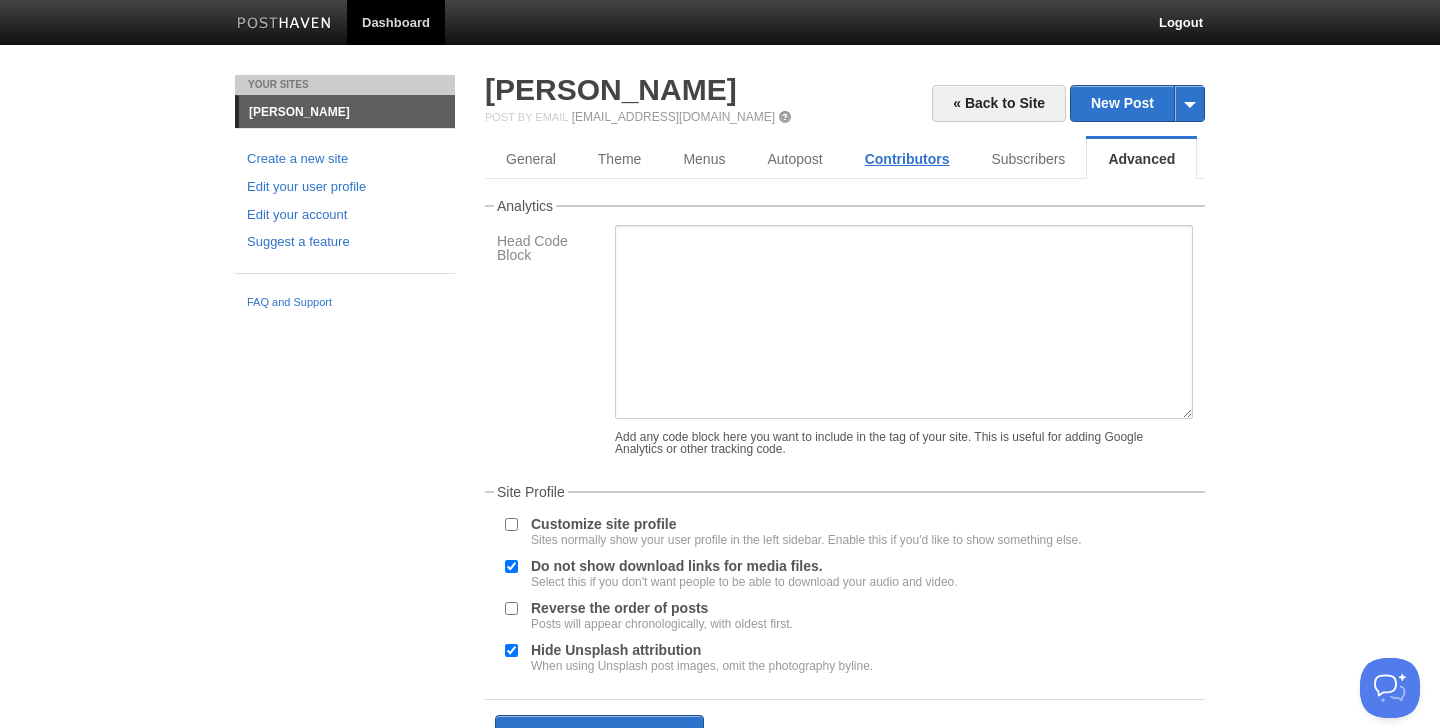 click on "Contributors" at bounding box center (907, 159) 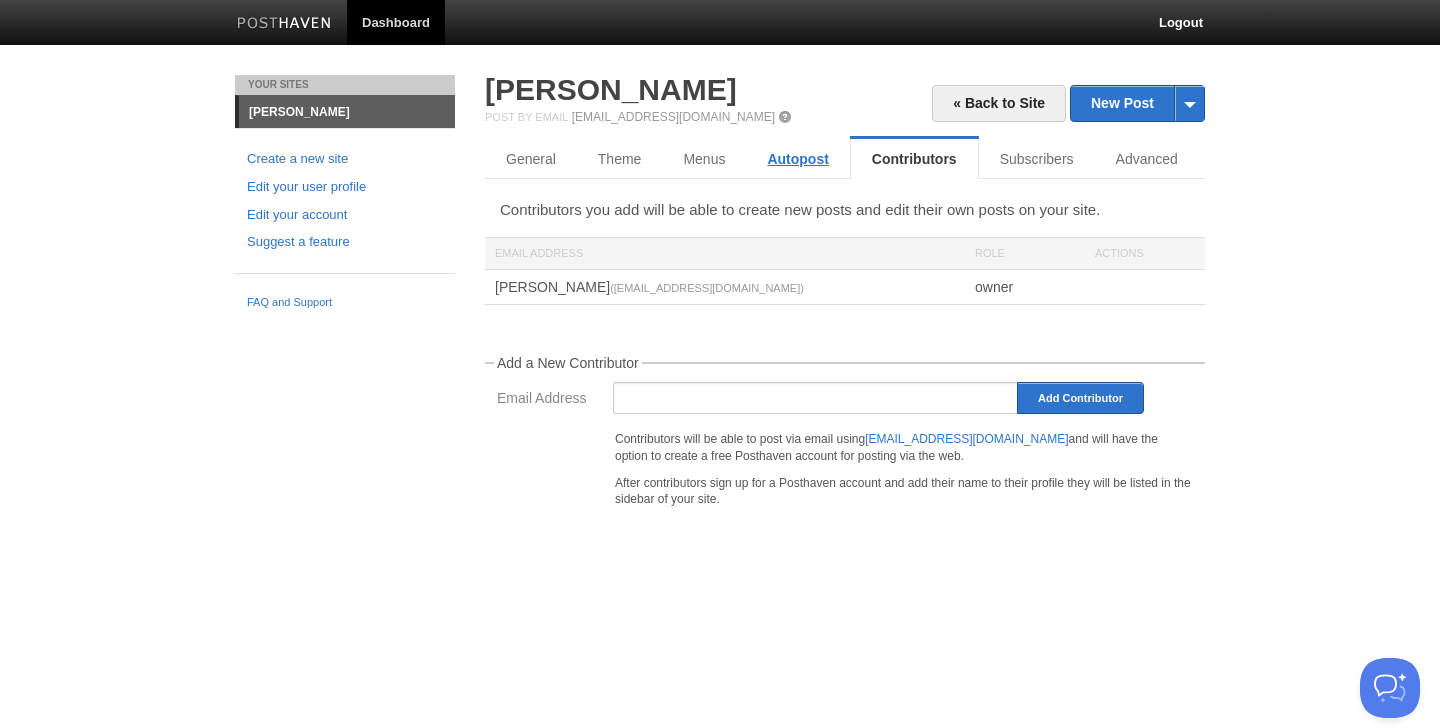 click on "Autopost" at bounding box center (797, 159) 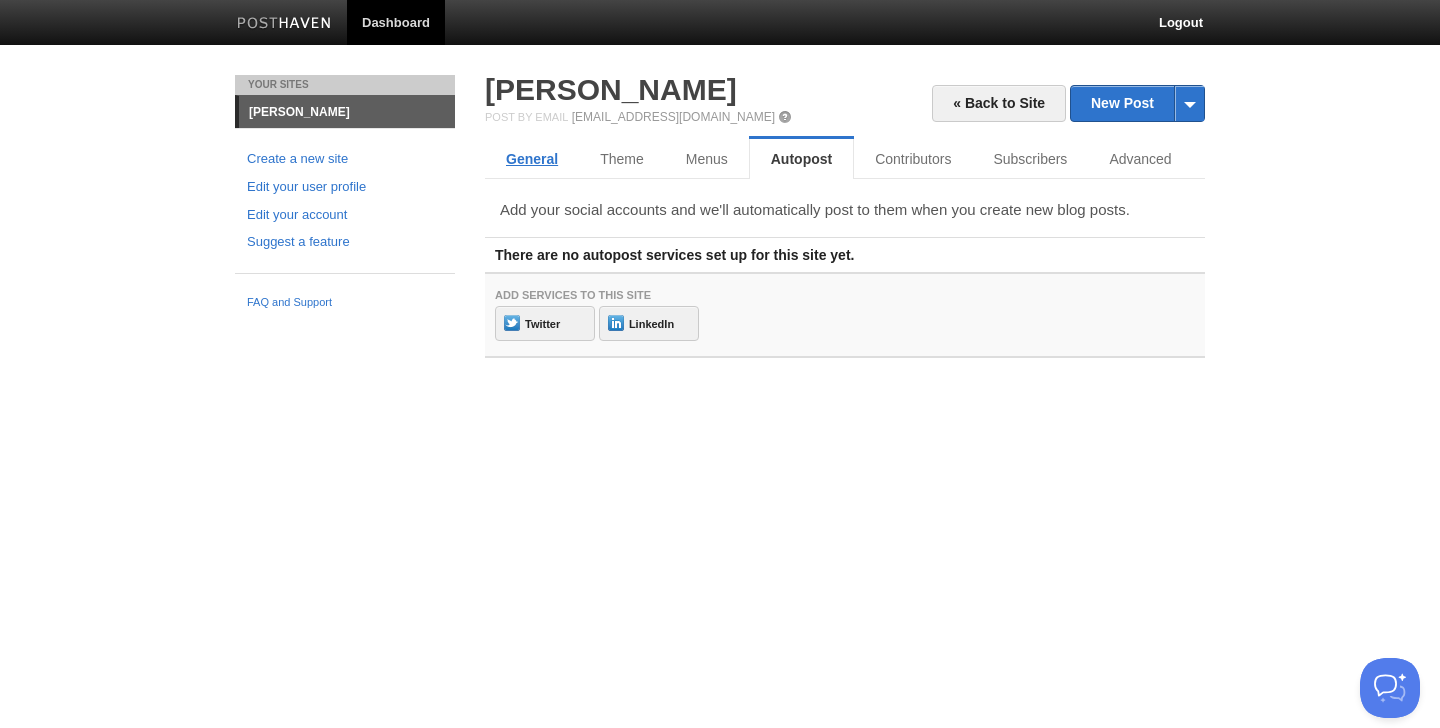 click on "General" at bounding box center (532, 159) 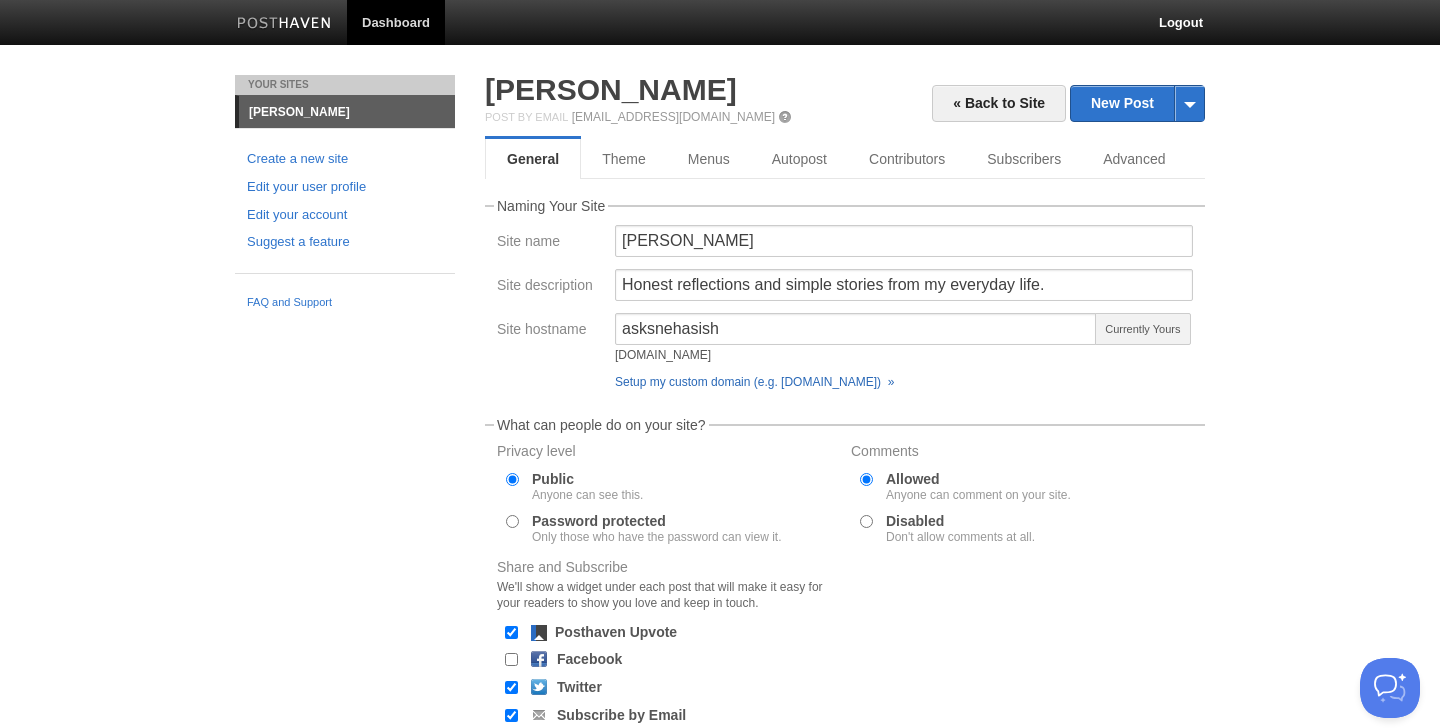 click on "Setup my custom domain (e.g. blog.yourdomain.com)  »" at bounding box center (754, 382) 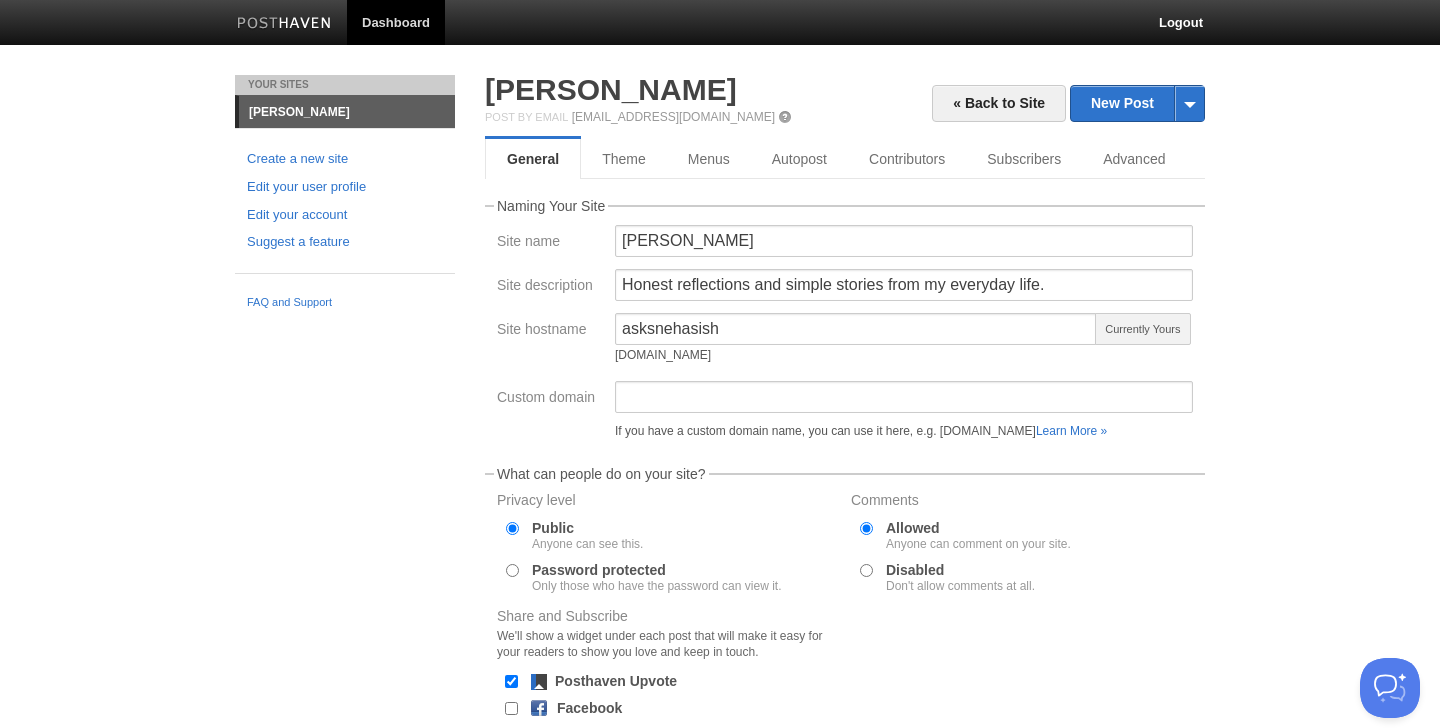 click on "[PERSON_NAME]" at bounding box center [845, 90] 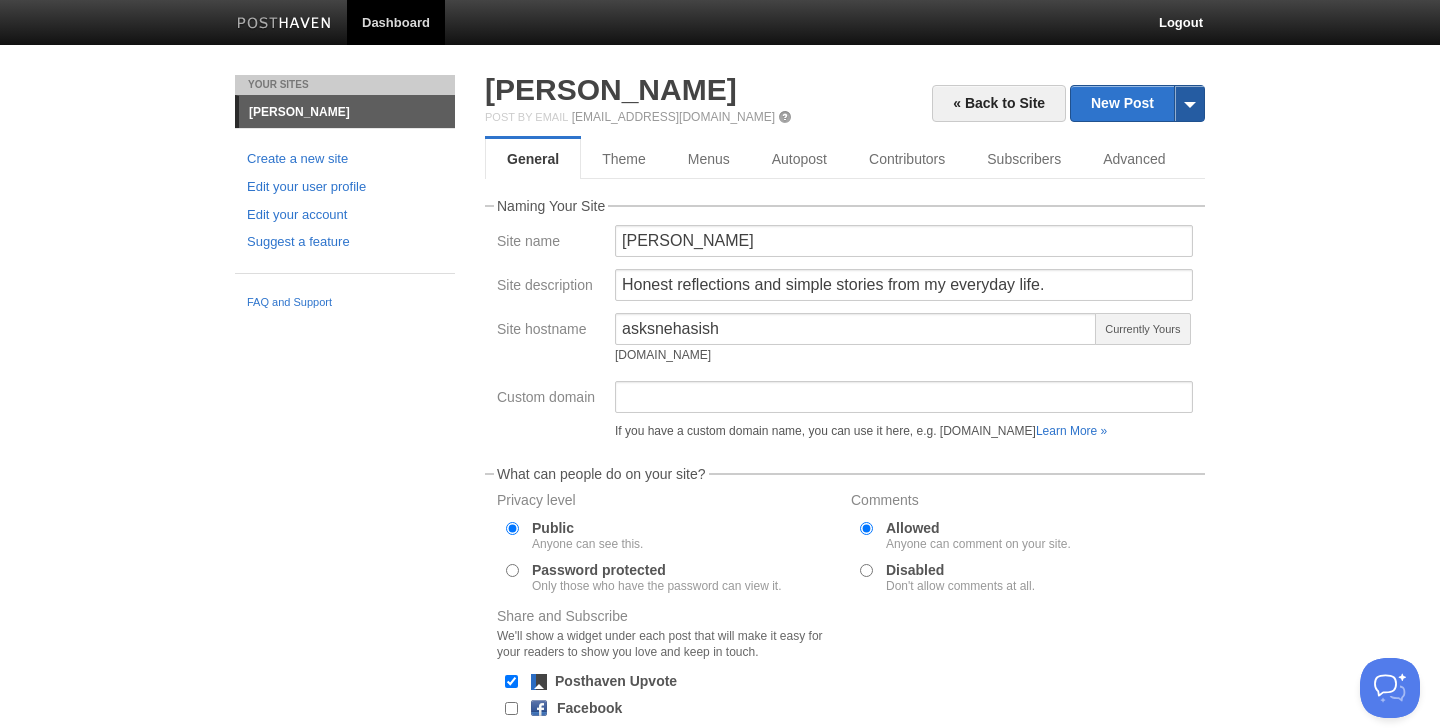click at bounding box center [1189, 103] 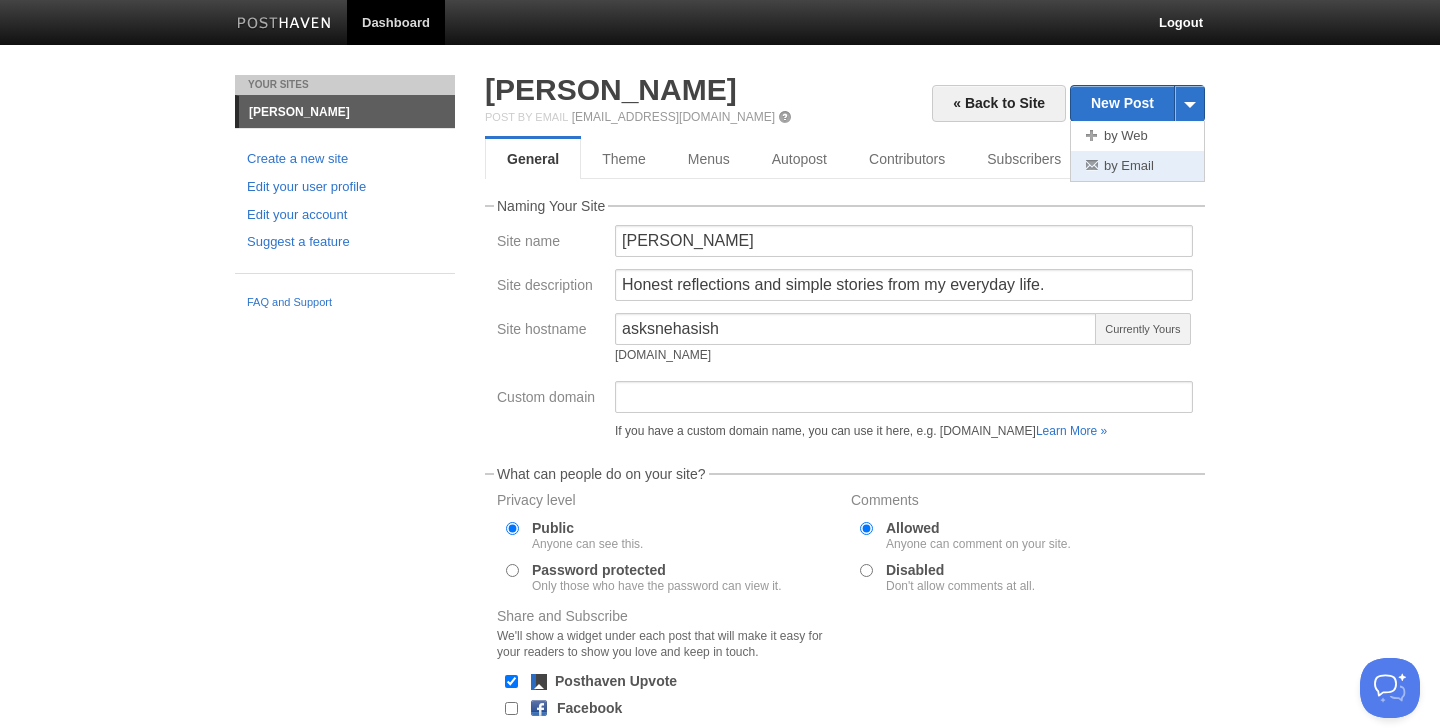 click on "by Email" at bounding box center (1137, 166) 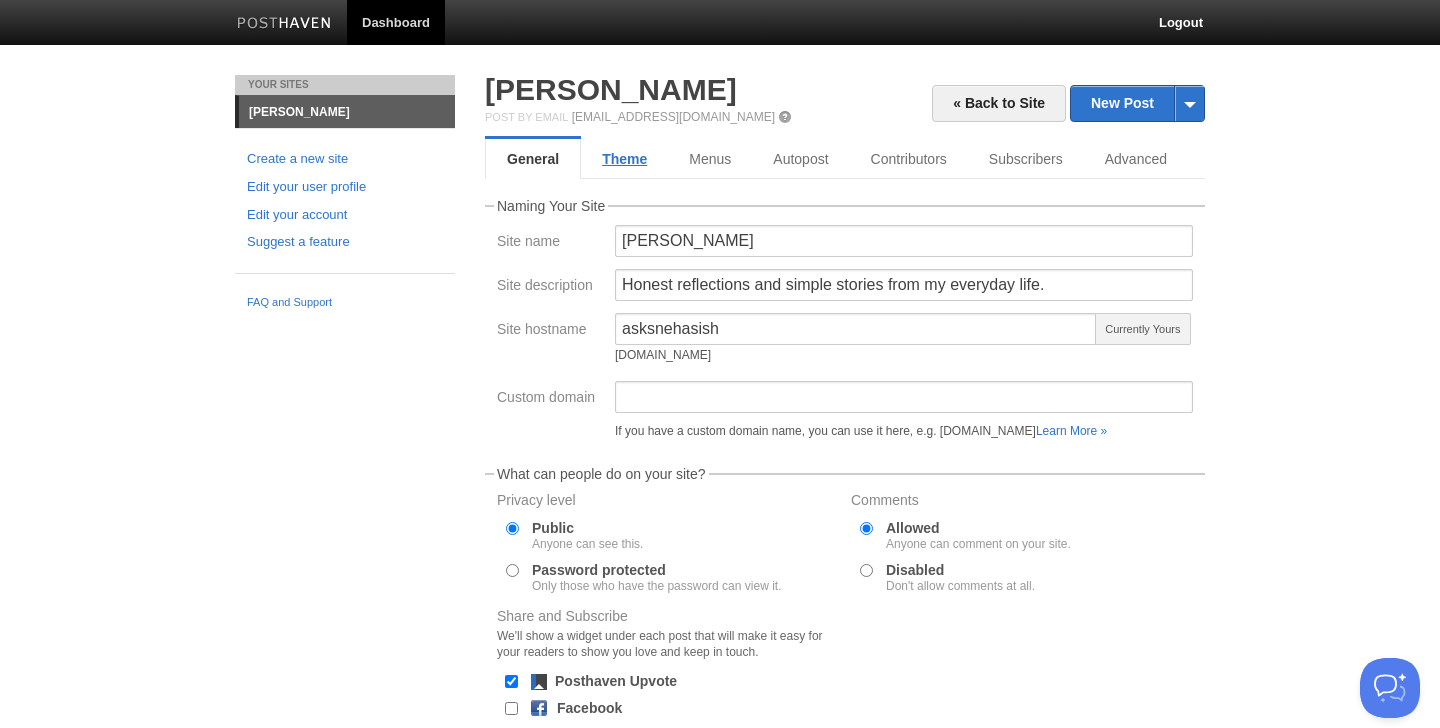 click on "Theme" at bounding box center (624, 159) 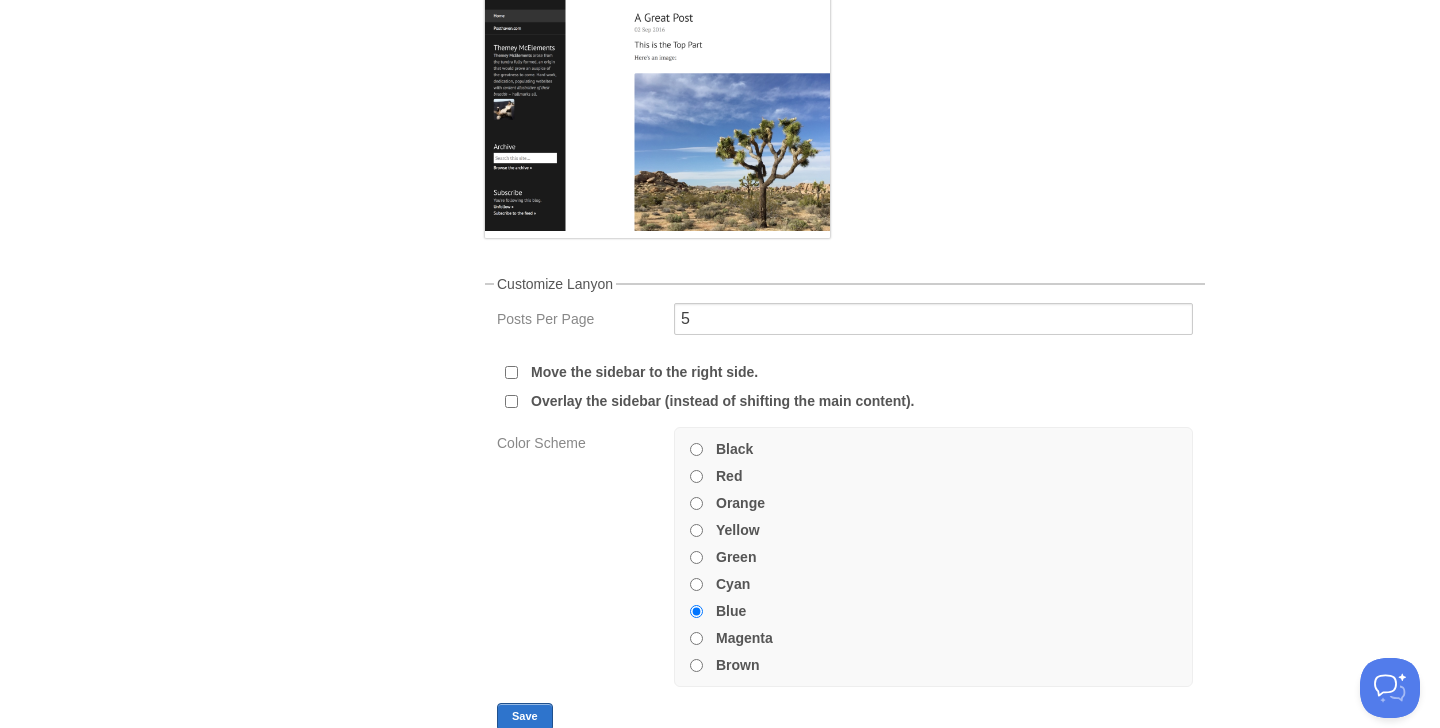 scroll, scrollTop: 533, scrollLeft: 0, axis: vertical 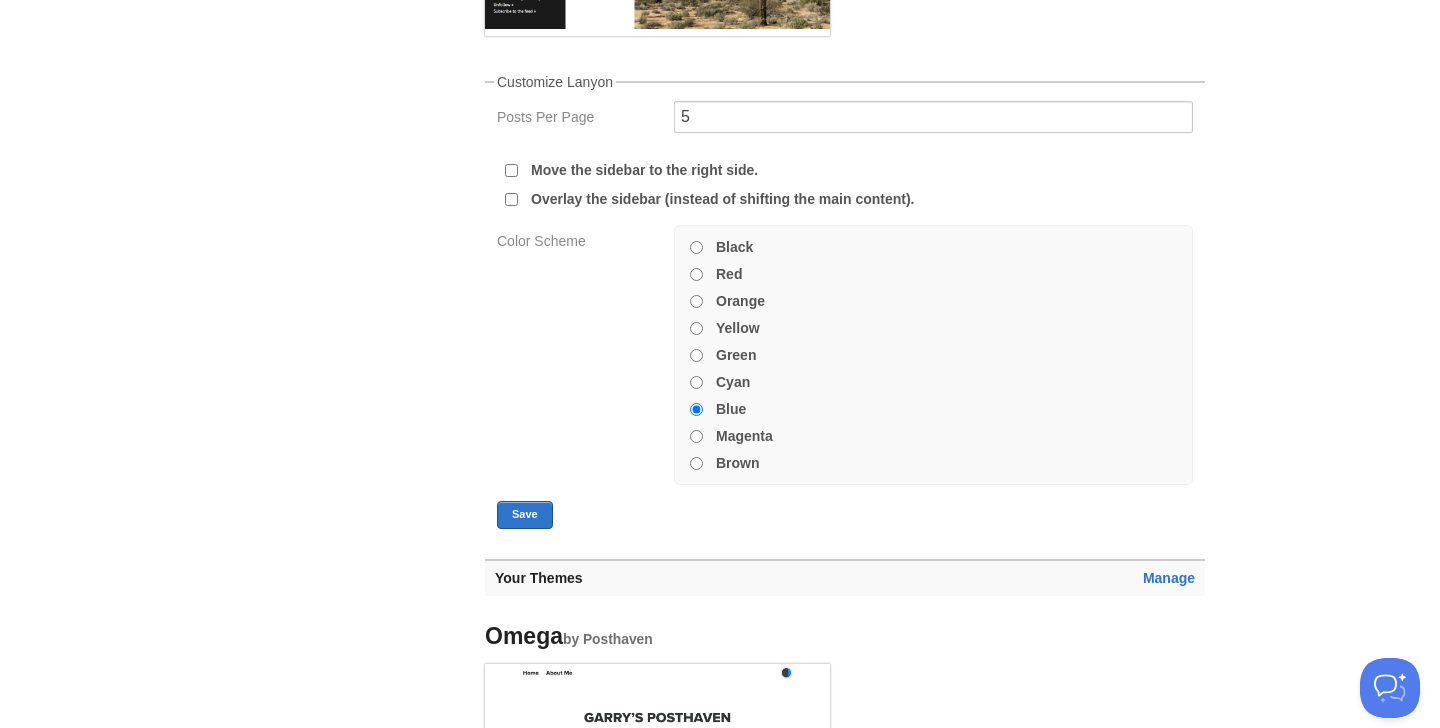 click on "Black" at bounding box center (696, 247) 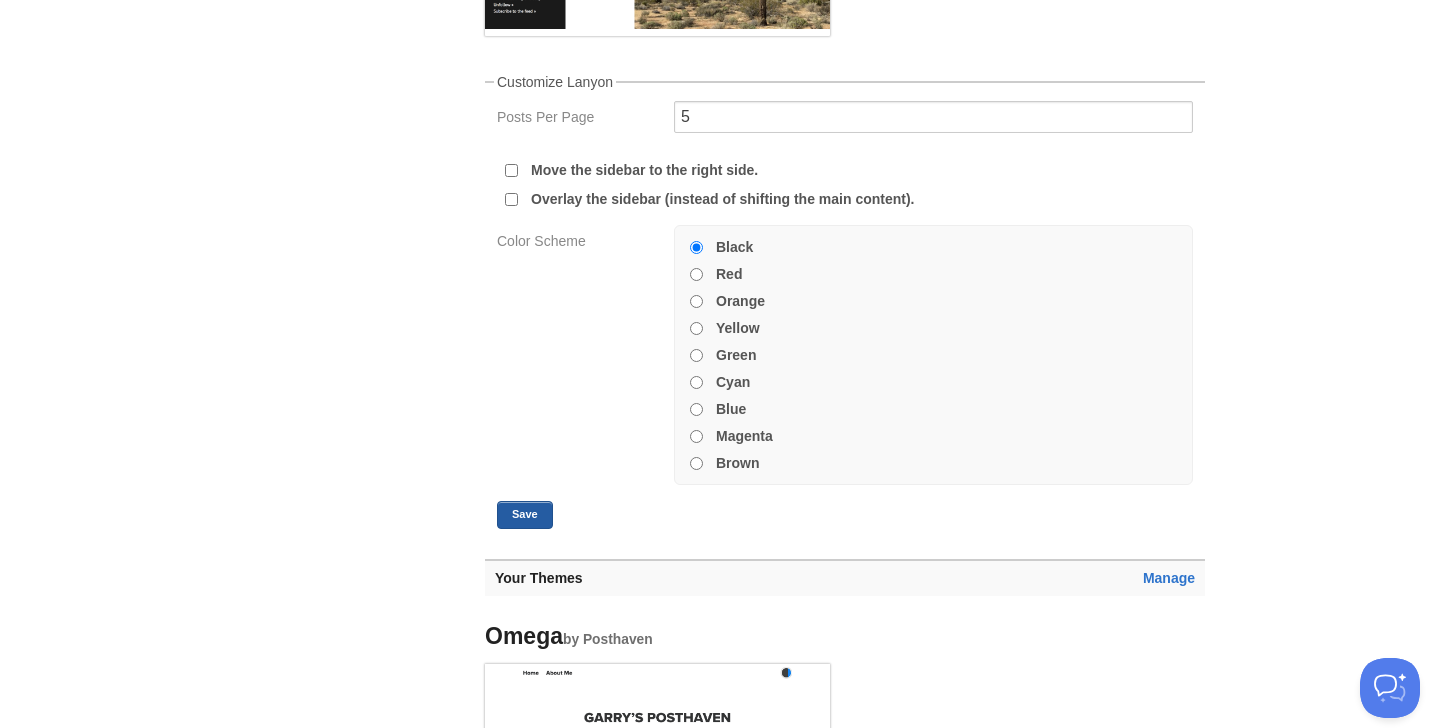 click on "Save" at bounding box center [525, 515] 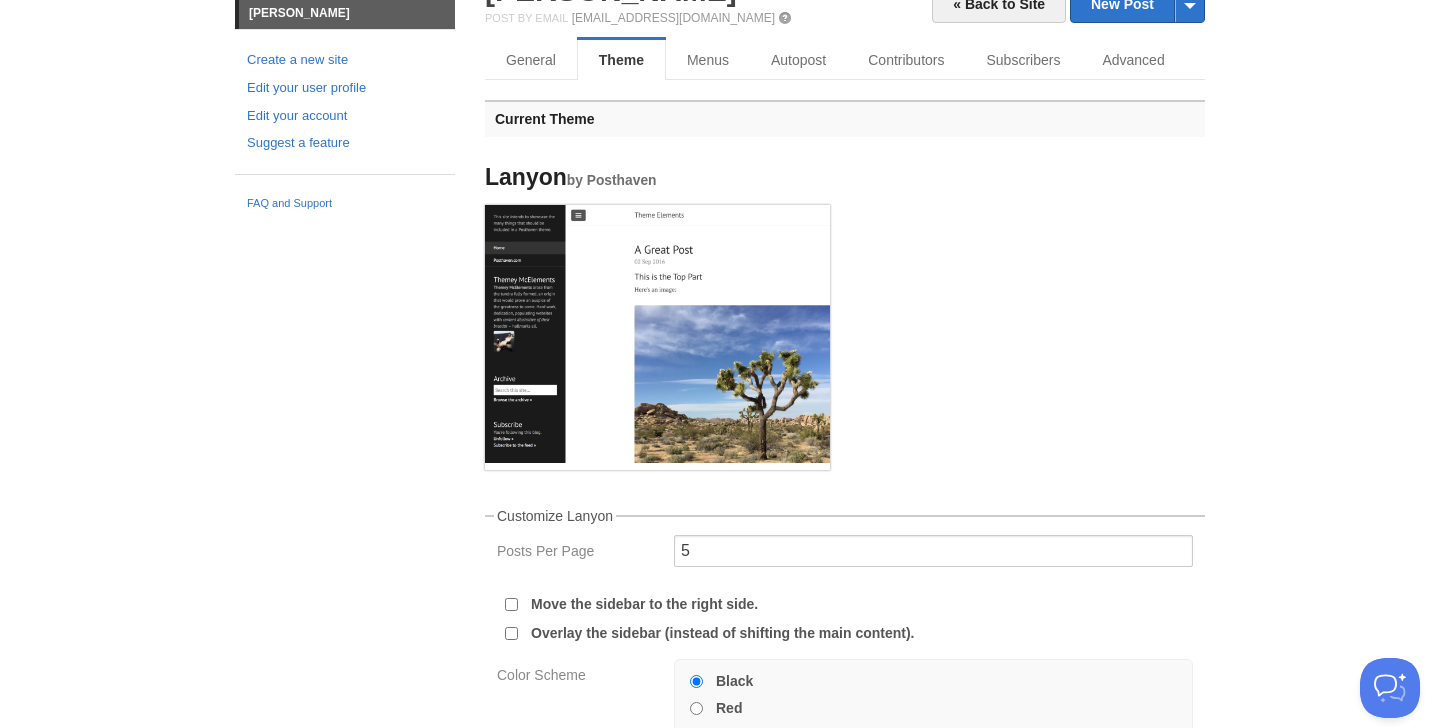scroll, scrollTop: 0, scrollLeft: 0, axis: both 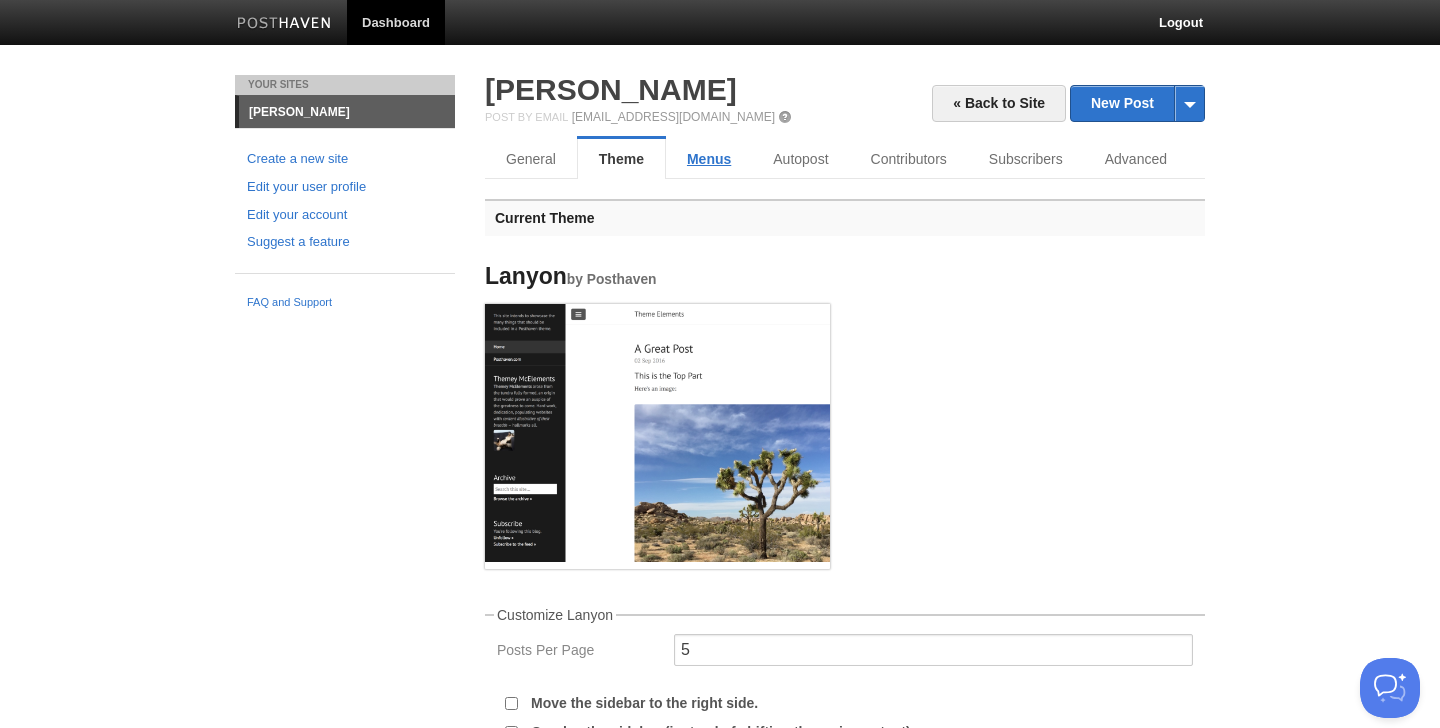click on "Menus" at bounding box center (709, 159) 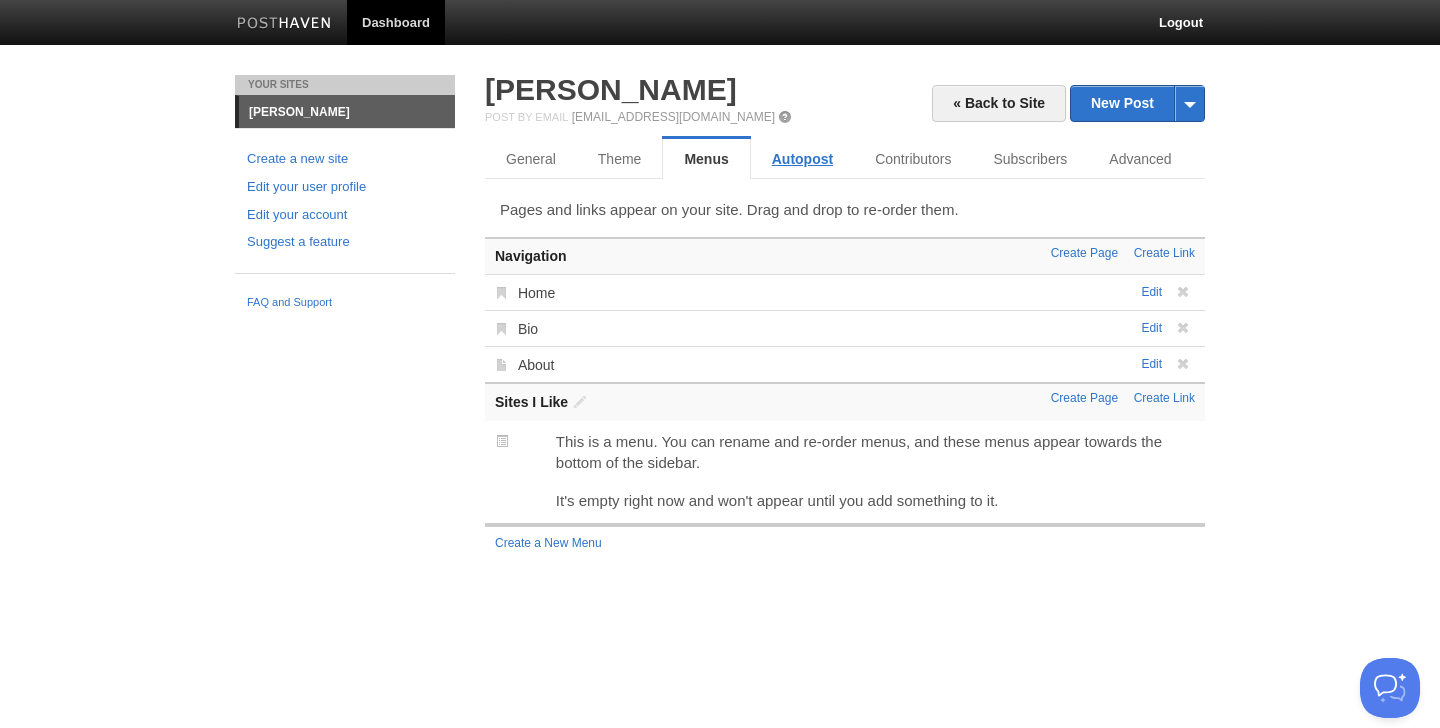 click on "Autopost" at bounding box center (802, 159) 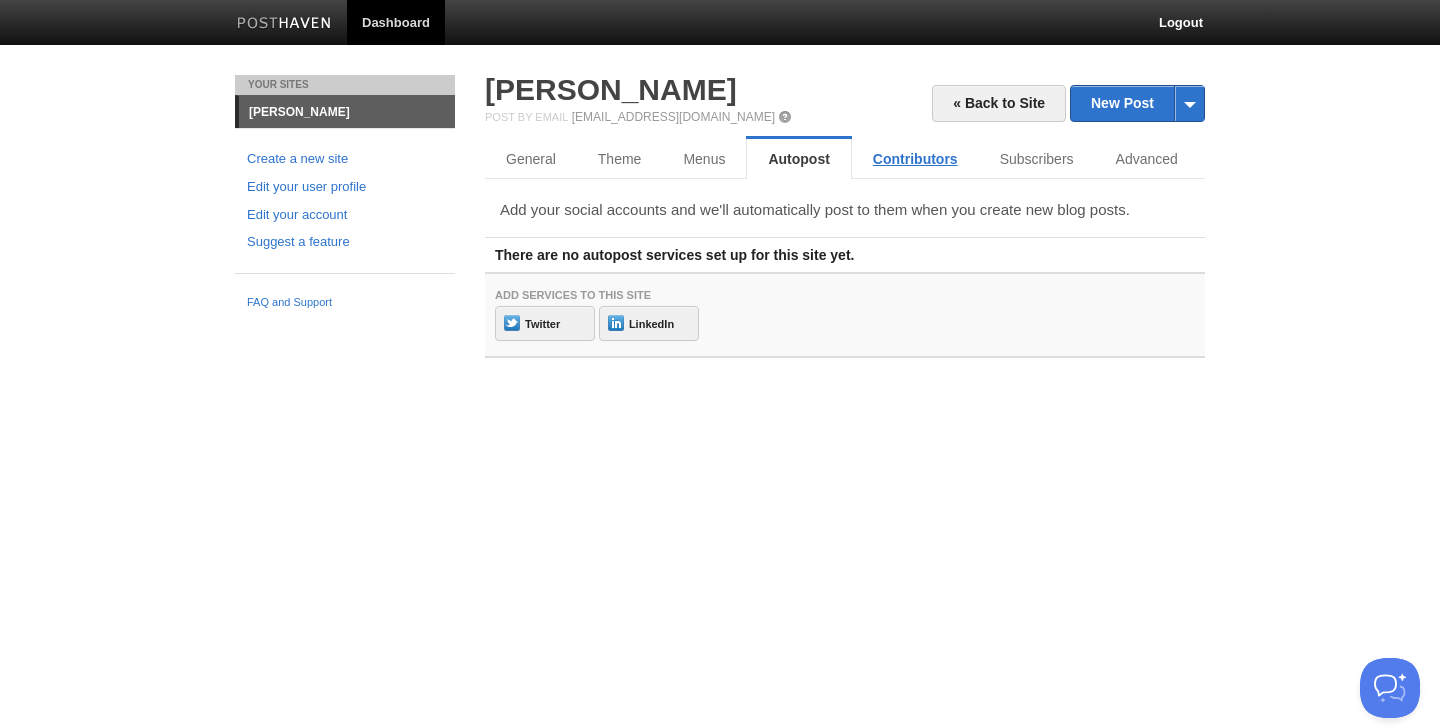 click on "Contributors" at bounding box center (915, 159) 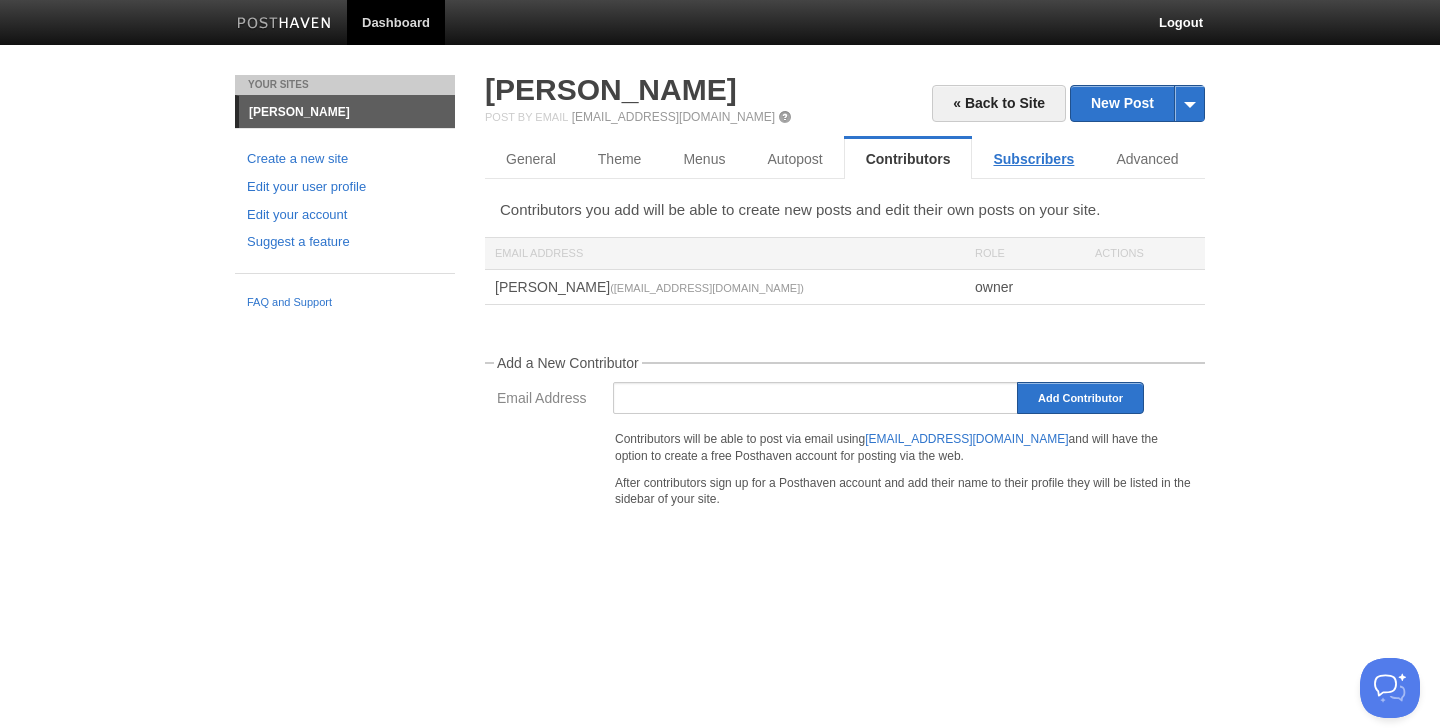 click on "Subscribers" at bounding box center [1033, 159] 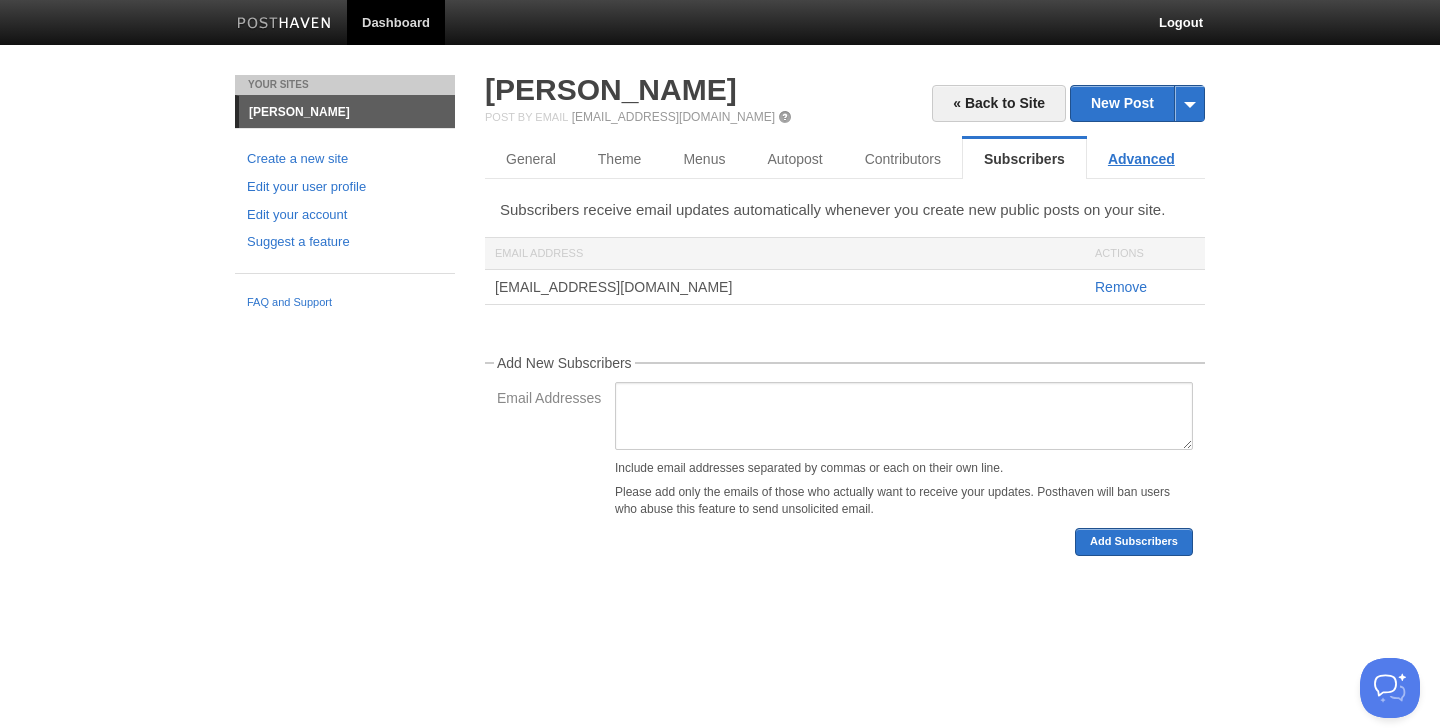 click on "Advanced" at bounding box center (1141, 159) 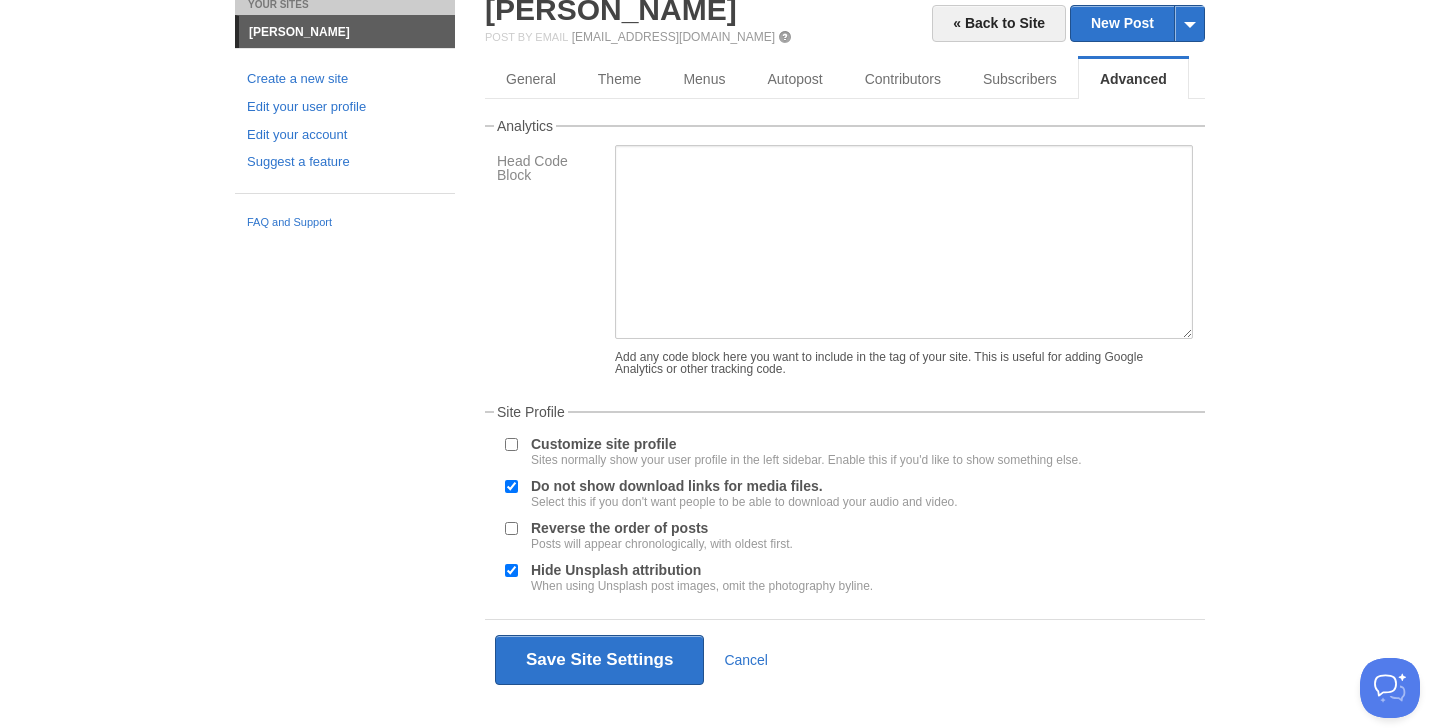 scroll, scrollTop: 0, scrollLeft: 0, axis: both 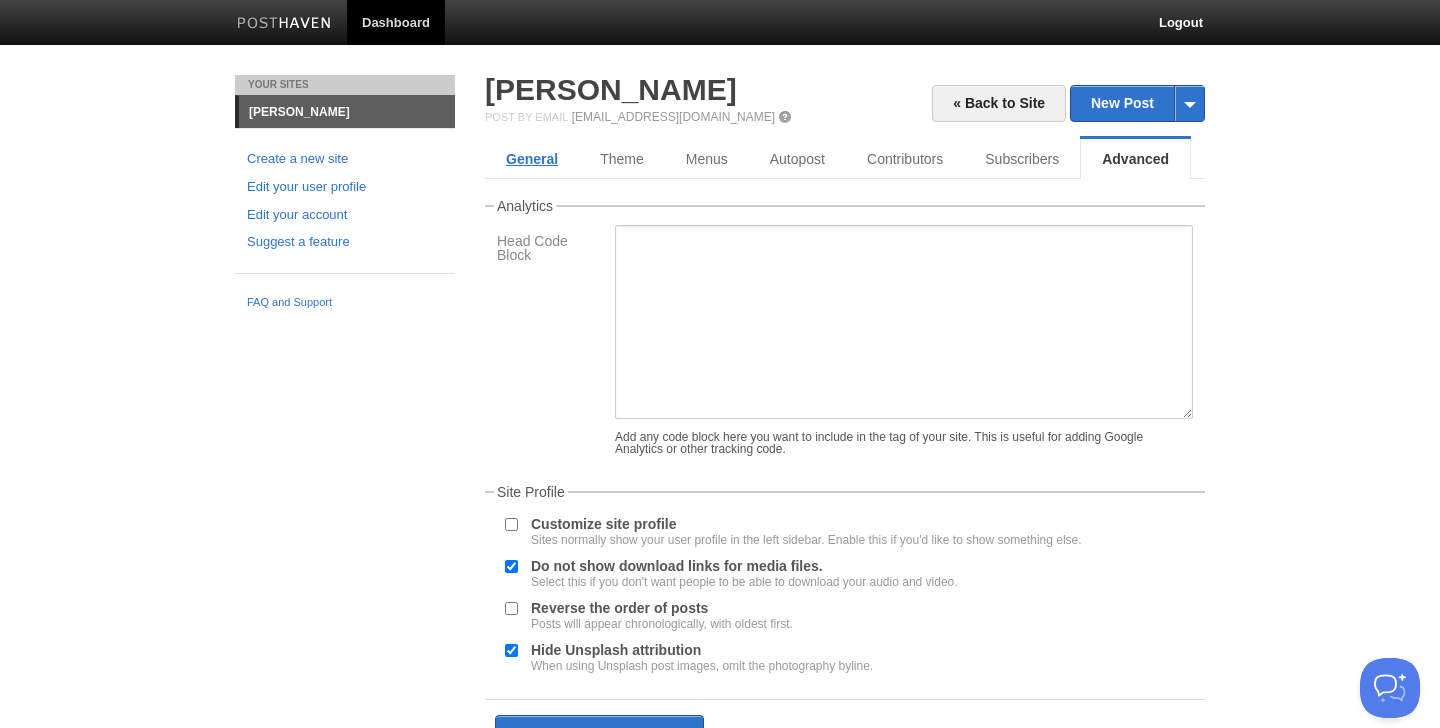click on "General" at bounding box center [532, 159] 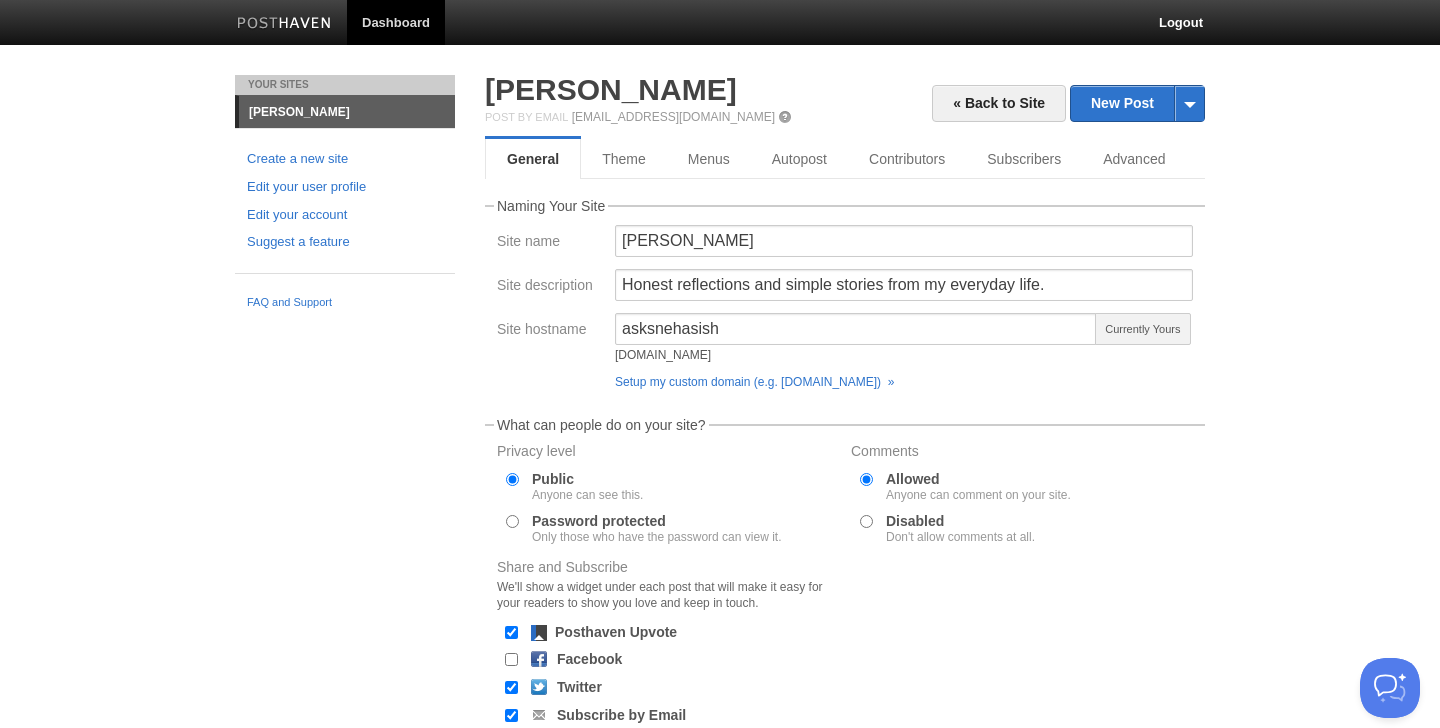 click on "[PERSON_NAME]" at bounding box center (347, 112) 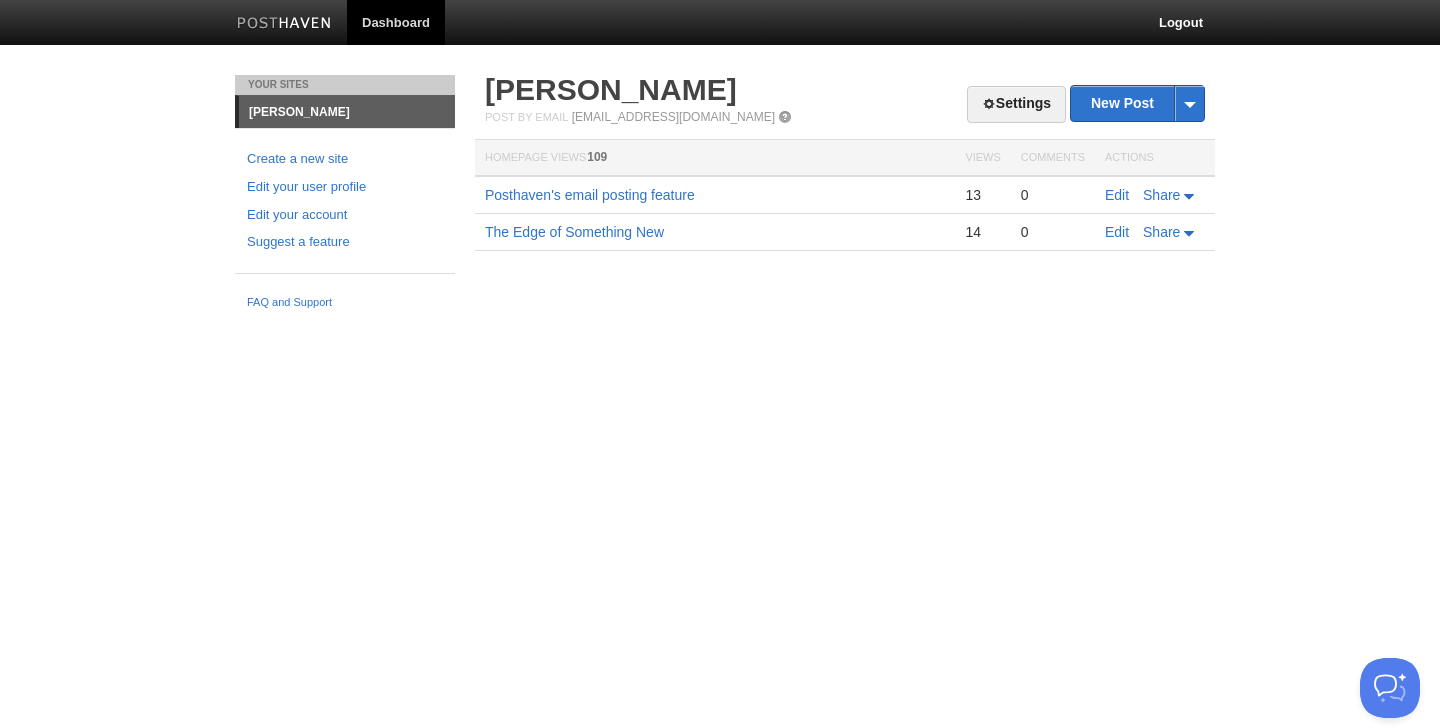click on "[PERSON_NAME]" at bounding box center [347, 112] 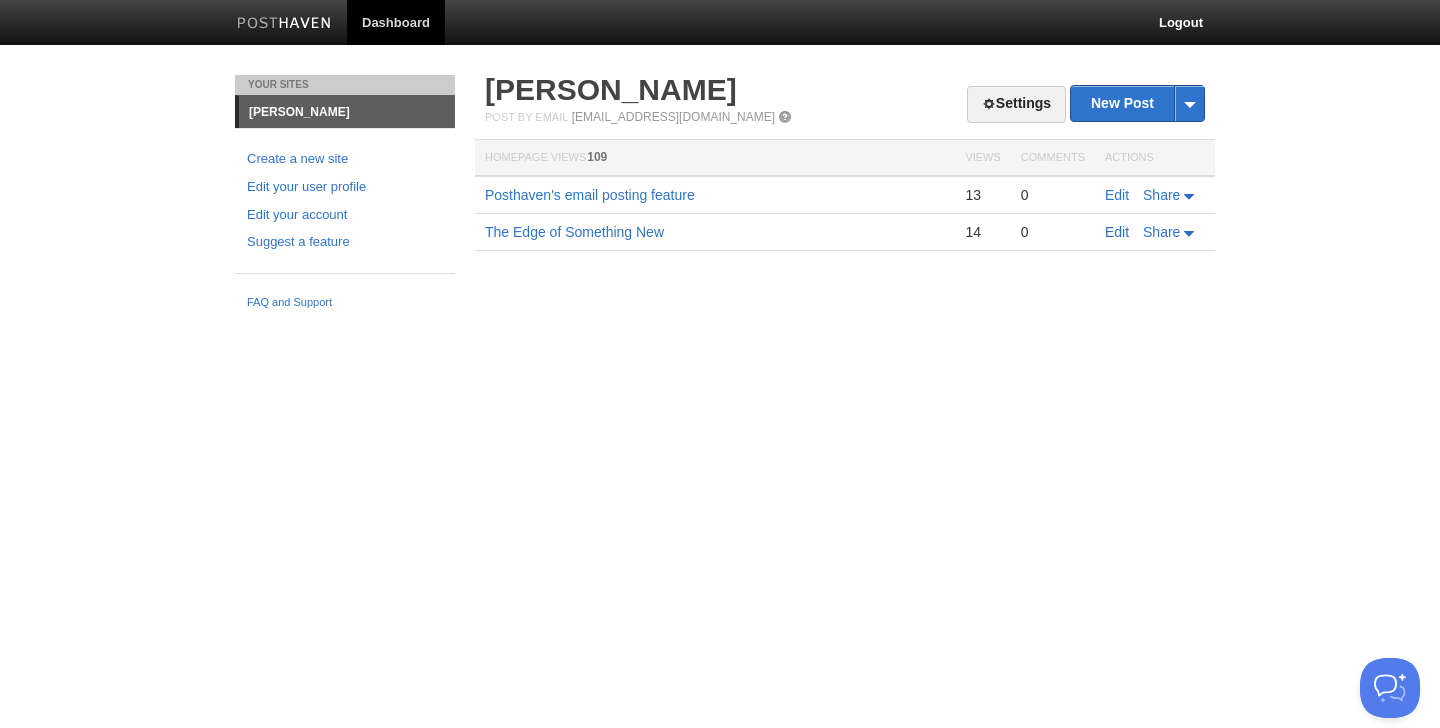 click on "Edit" at bounding box center (1117, 232) 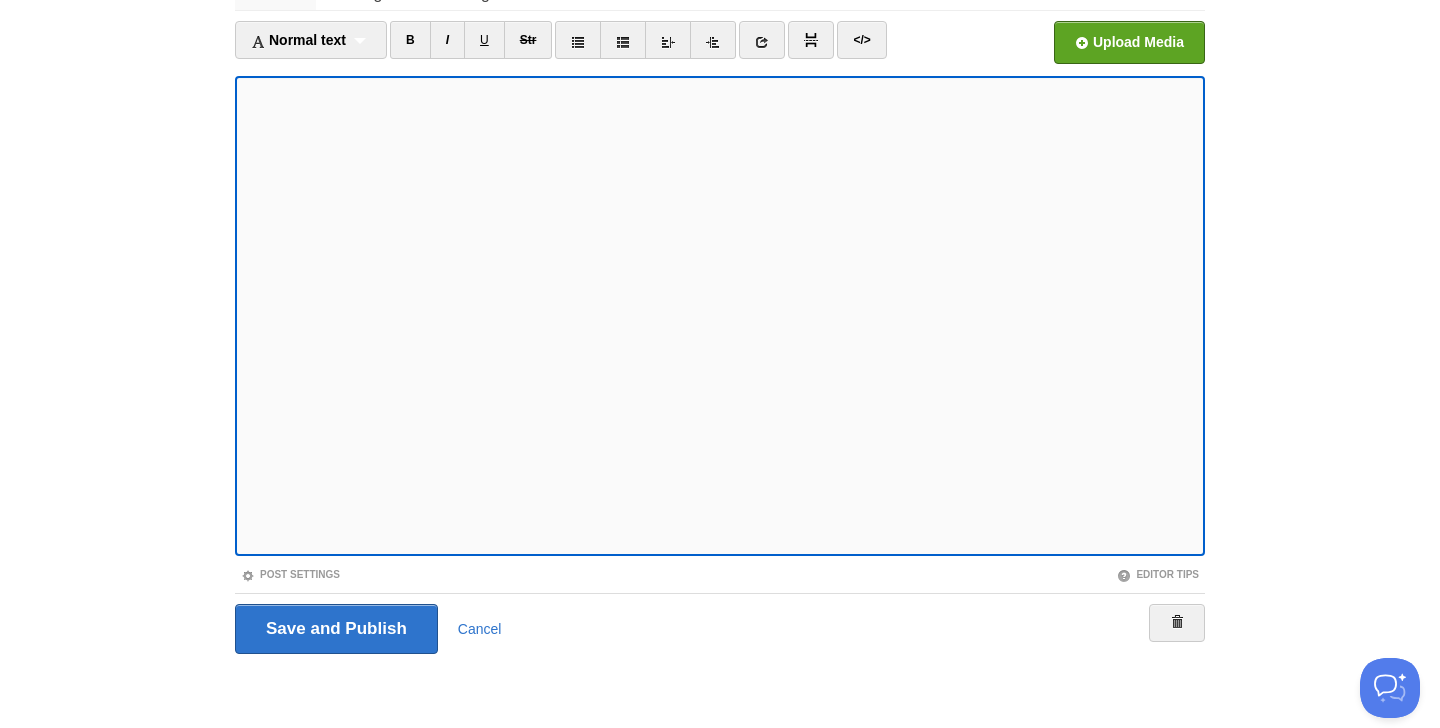 scroll, scrollTop: 0, scrollLeft: 0, axis: both 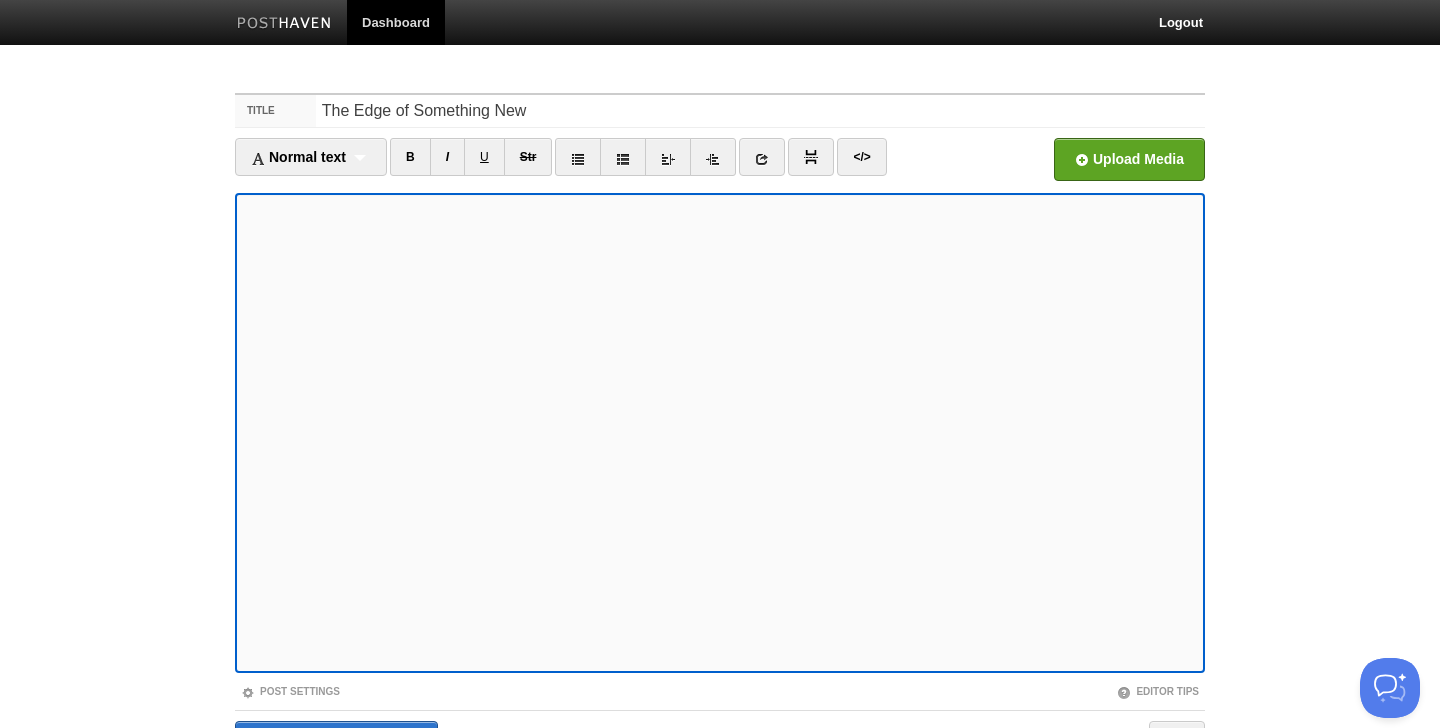 click on "Dashboard
Logout
Updated site: Snehasish Nayak
×
Your Sites Snehasish Nayak
Create a new site
Edit your user profile
Edit your account
Suggest a feature
FAQ and Support
Title
The Edge of Something New
Normal text
Normal text
Heading 1
Heading 2
Heading 3
B
I
U Str × </>" at bounding box center [720, 423] 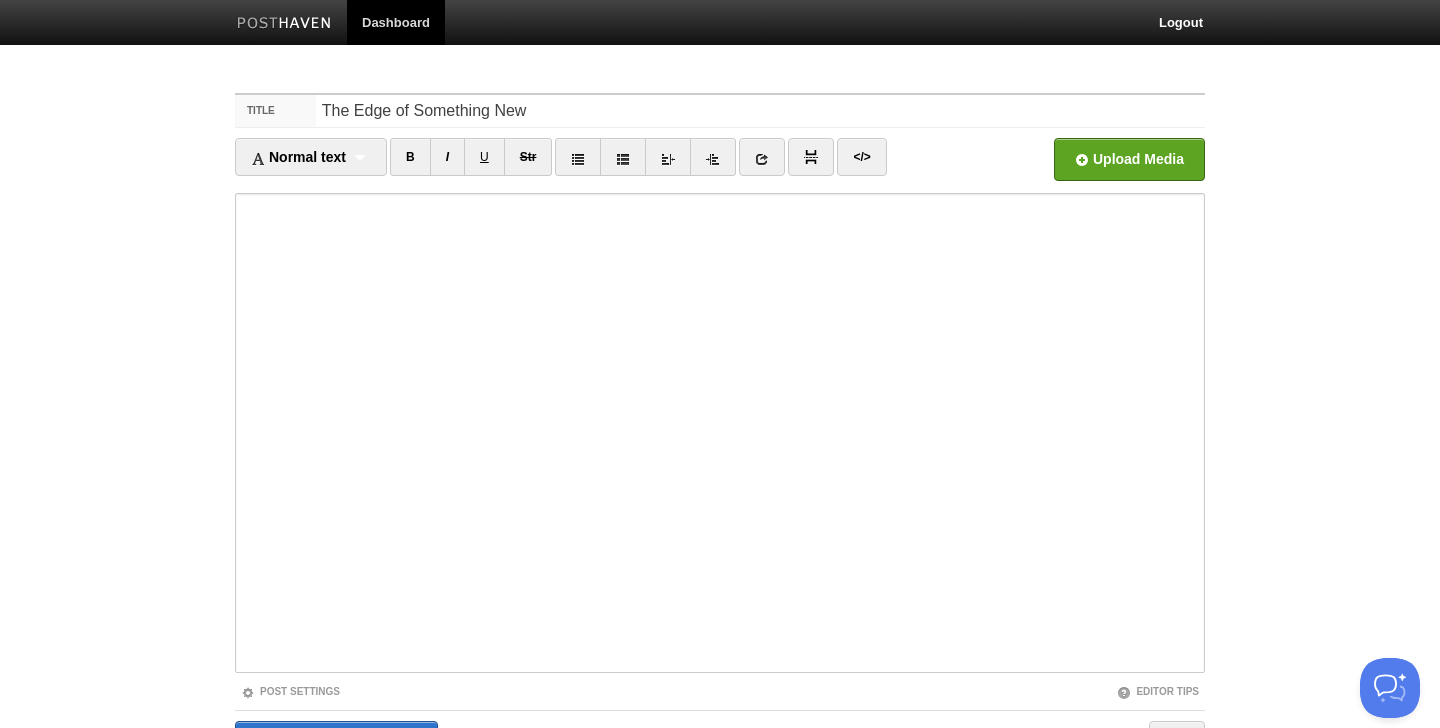 click on "Dashboard
Logout
Updated site: Snehasish Nayak
×
Your Sites Snehasish Nayak
Create a new site
Edit your user profile
Edit your account
Suggest a feature
FAQ and Support
Title
The Edge of Something New
Normal text
Normal text
Heading 1
Heading 2
Heading 3
B
I
U Str × </>" at bounding box center (720, 423) 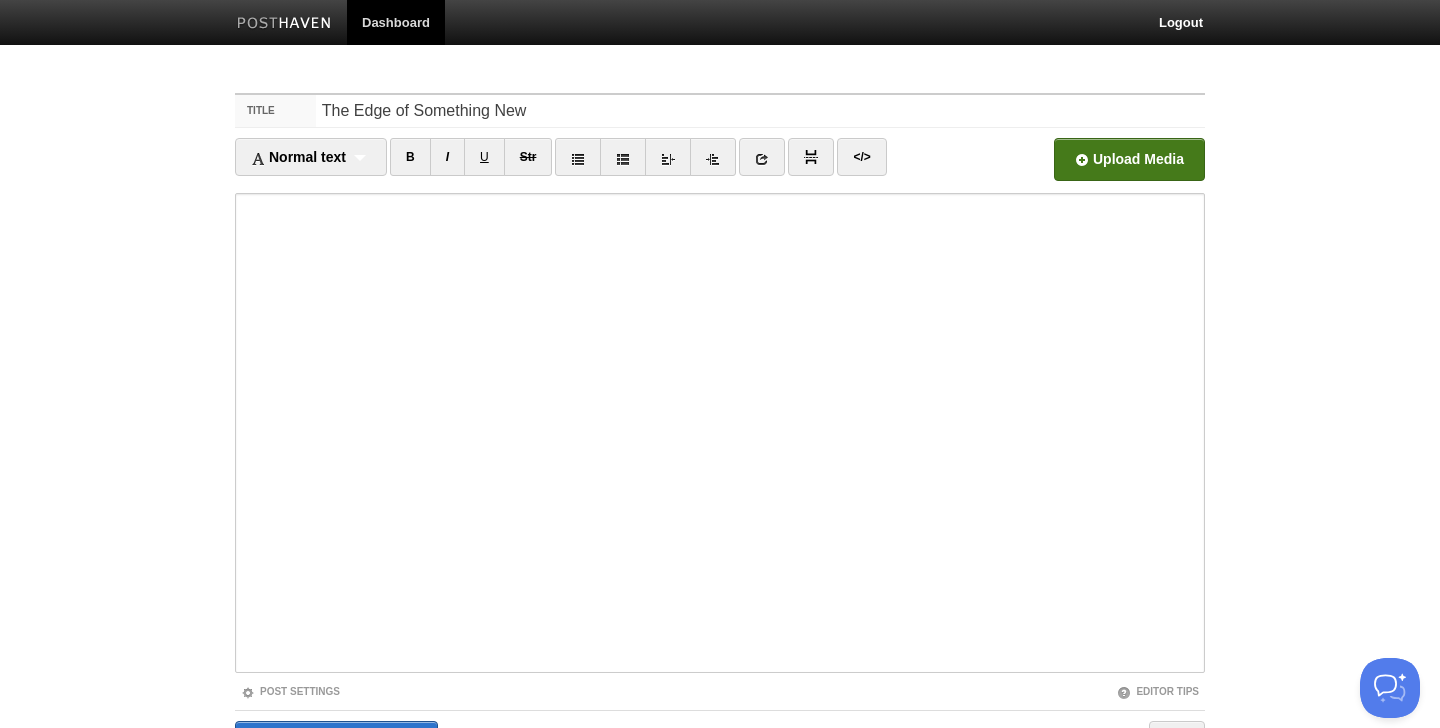 click at bounding box center [526, 165] 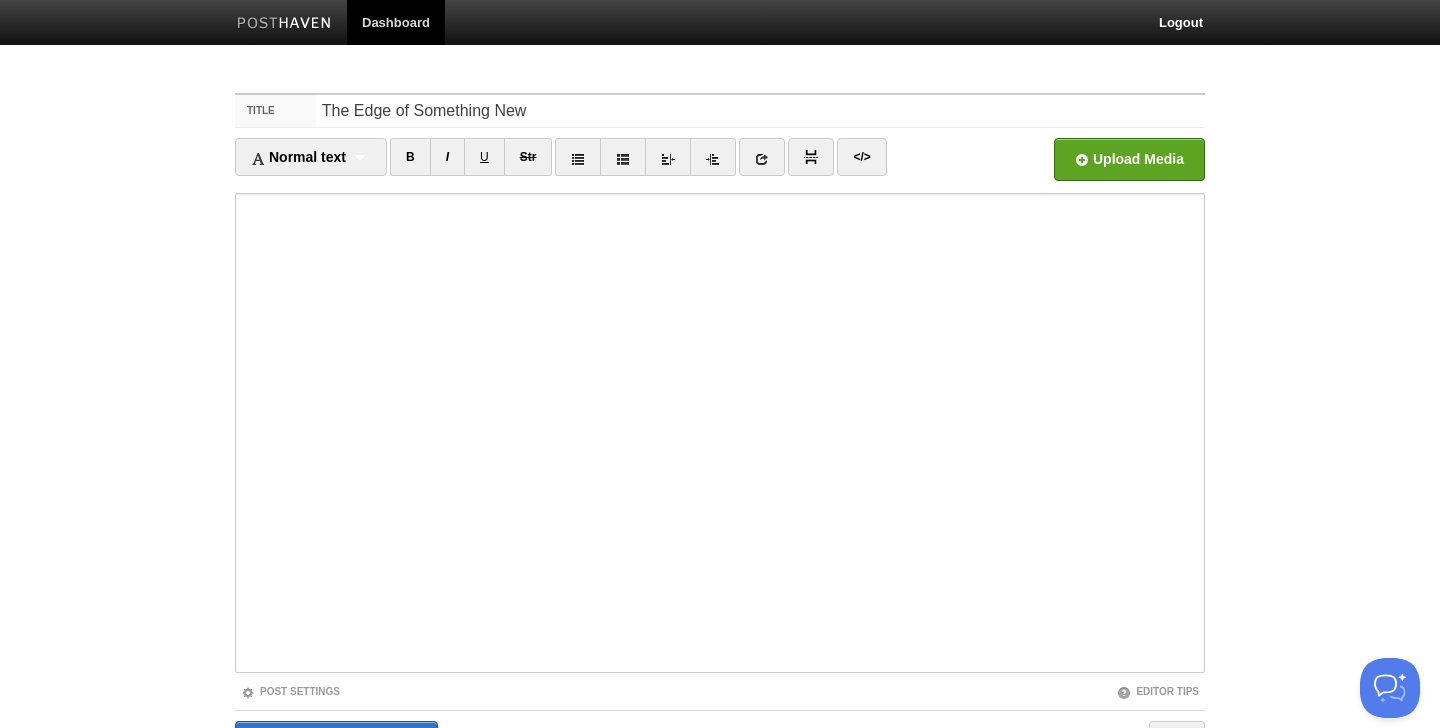 click on "Editor Tips" at bounding box center [1158, 691] 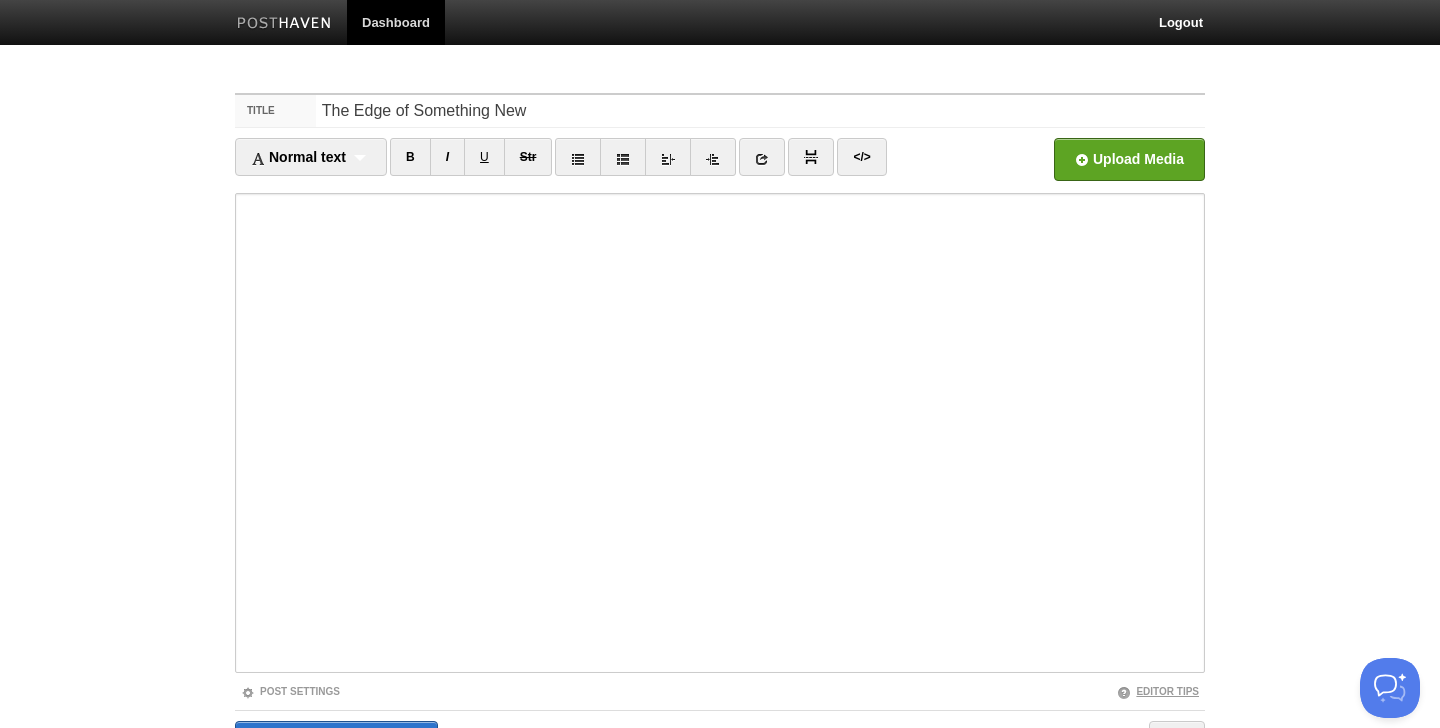 click at bounding box center [1124, 693] 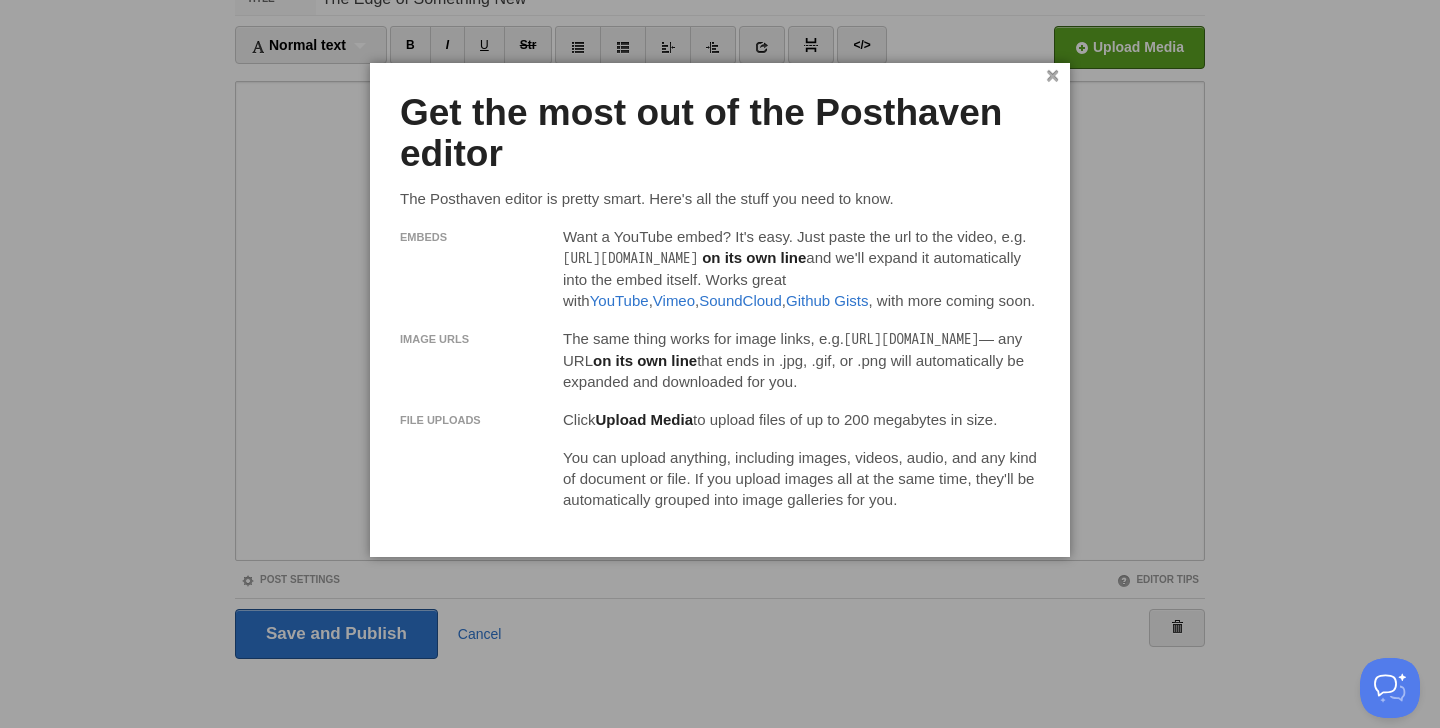 scroll, scrollTop: 117, scrollLeft: 0, axis: vertical 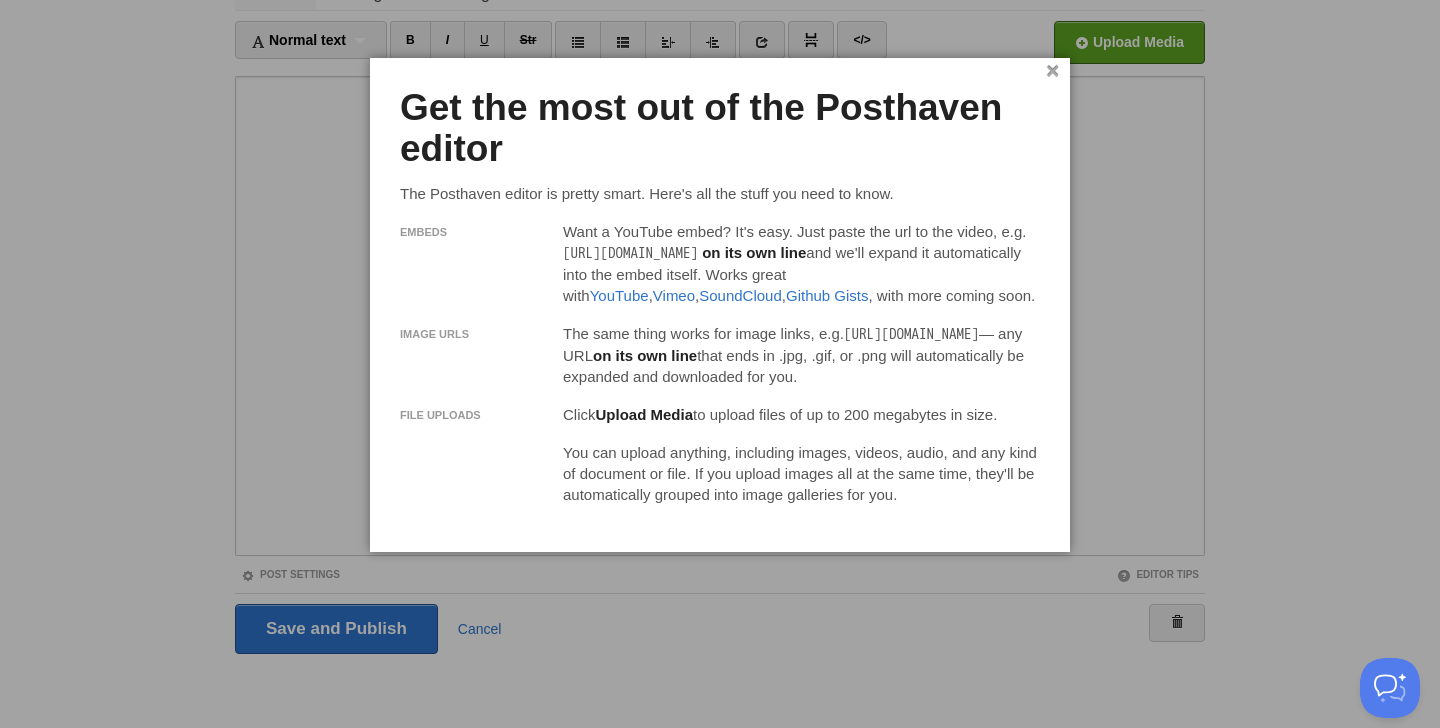click on "×
Get the most out of the Posthaven editor
The Posthaven editor is pretty smart. Here's all the stuff you need to know.
Embeds
Want a YouTube embed? It's easy. Just paste the url to the video, e.g.
http://www.youtube.com/watch?v=oHg5SJYRHA0   on its own line  and
we'll expand it automatically into the embed itself. Works great with
YouTube ,
Vimeo ,
SoundCloud ,
Github Gists , with more coming soon.
Image URLS
The same thing works for image links, e.g.  http://foo.com/bar.jpg  —
any URL  on its own line
that ends in .jpg, .gif, or .png will automatically be expanded and downloaded for you.
File Uploads
Click  Upload Media  to upload files of up to 200 megabytes in size." at bounding box center (720, 305) 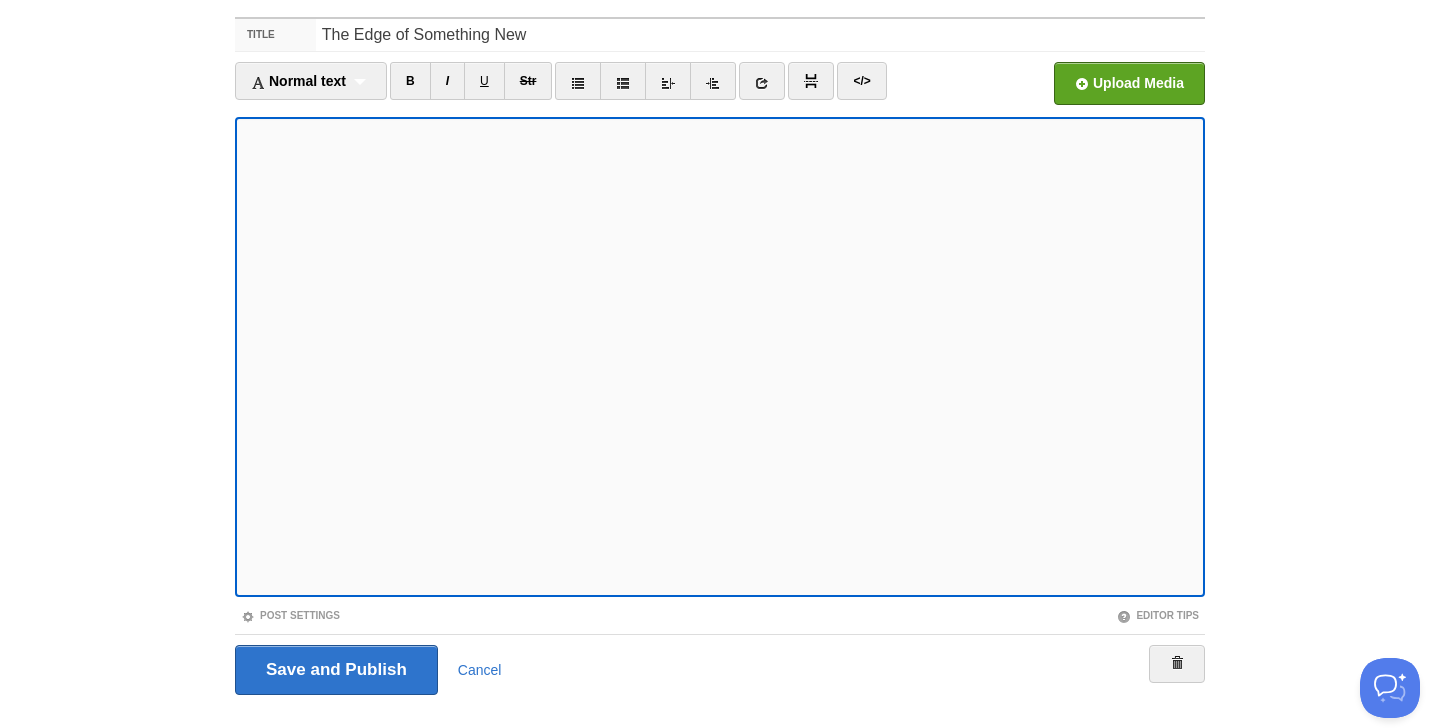 scroll, scrollTop: 0, scrollLeft: 0, axis: both 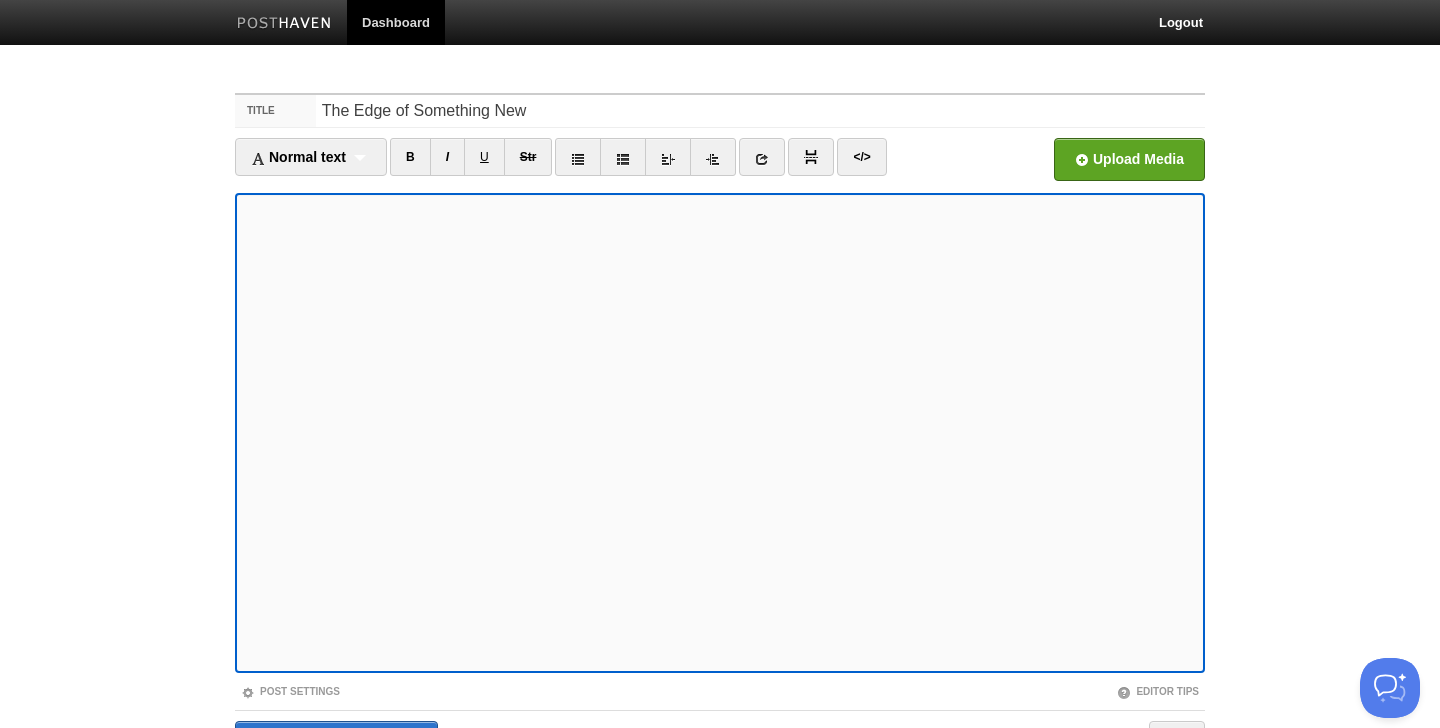 click on "Dashboard" at bounding box center (396, 22) 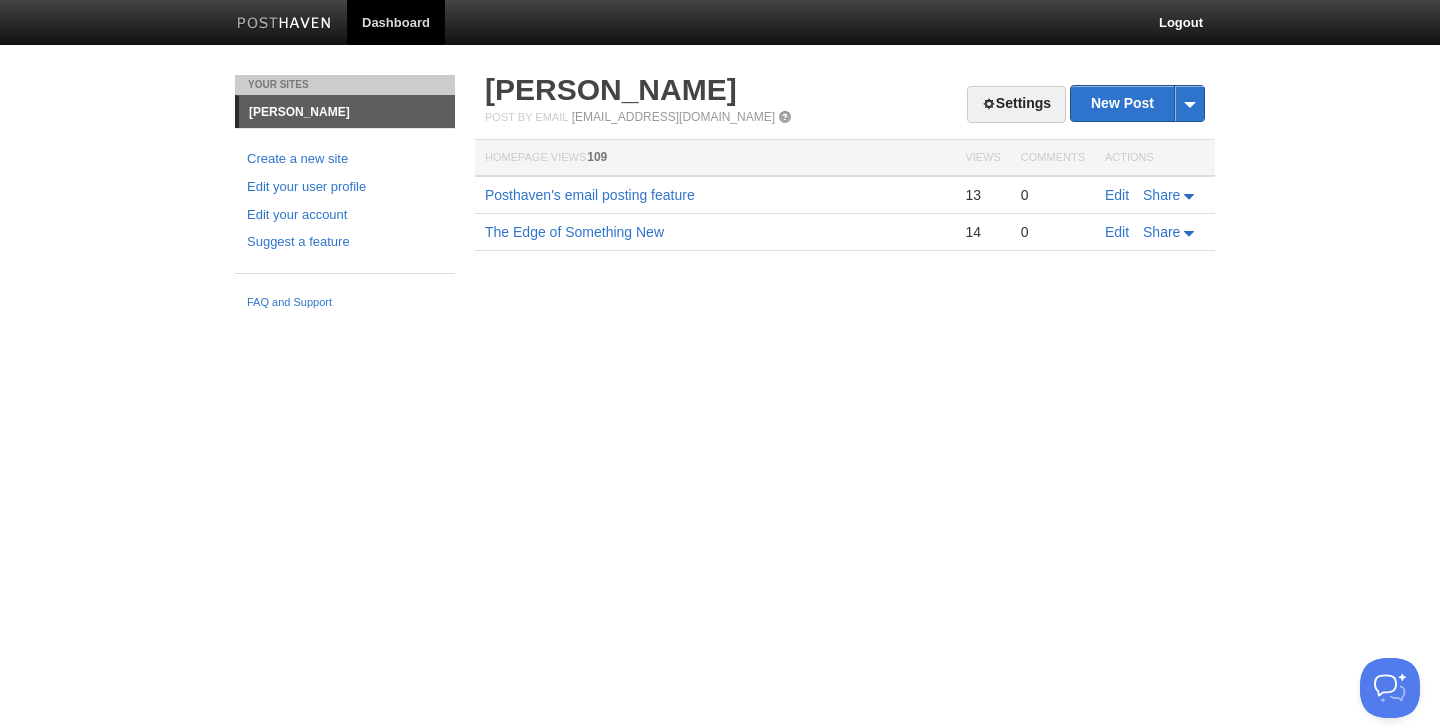 scroll, scrollTop: 0, scrollLeft: 0, axis: both 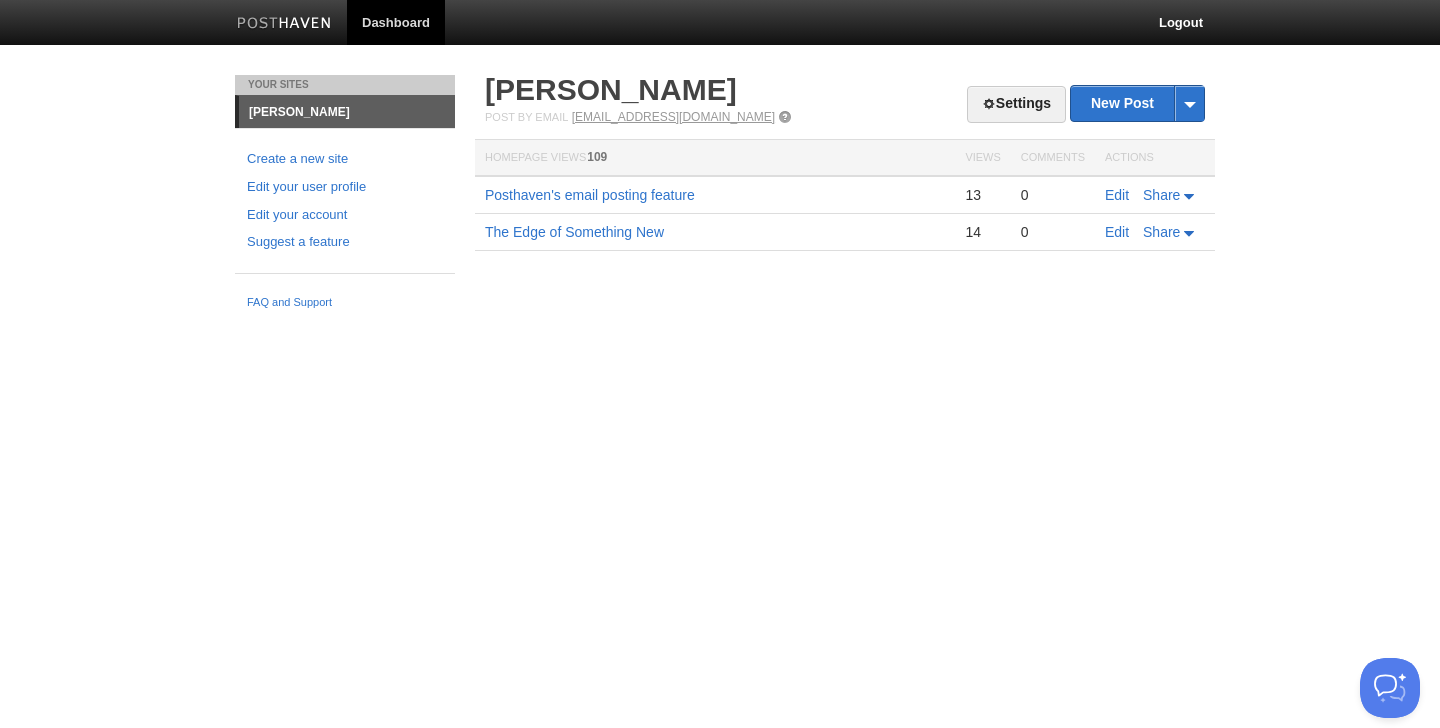 drag, startPoint x: 573, startPoint y: 120, endPoint x: 765, endPoint y: 116, distance: 192.04166 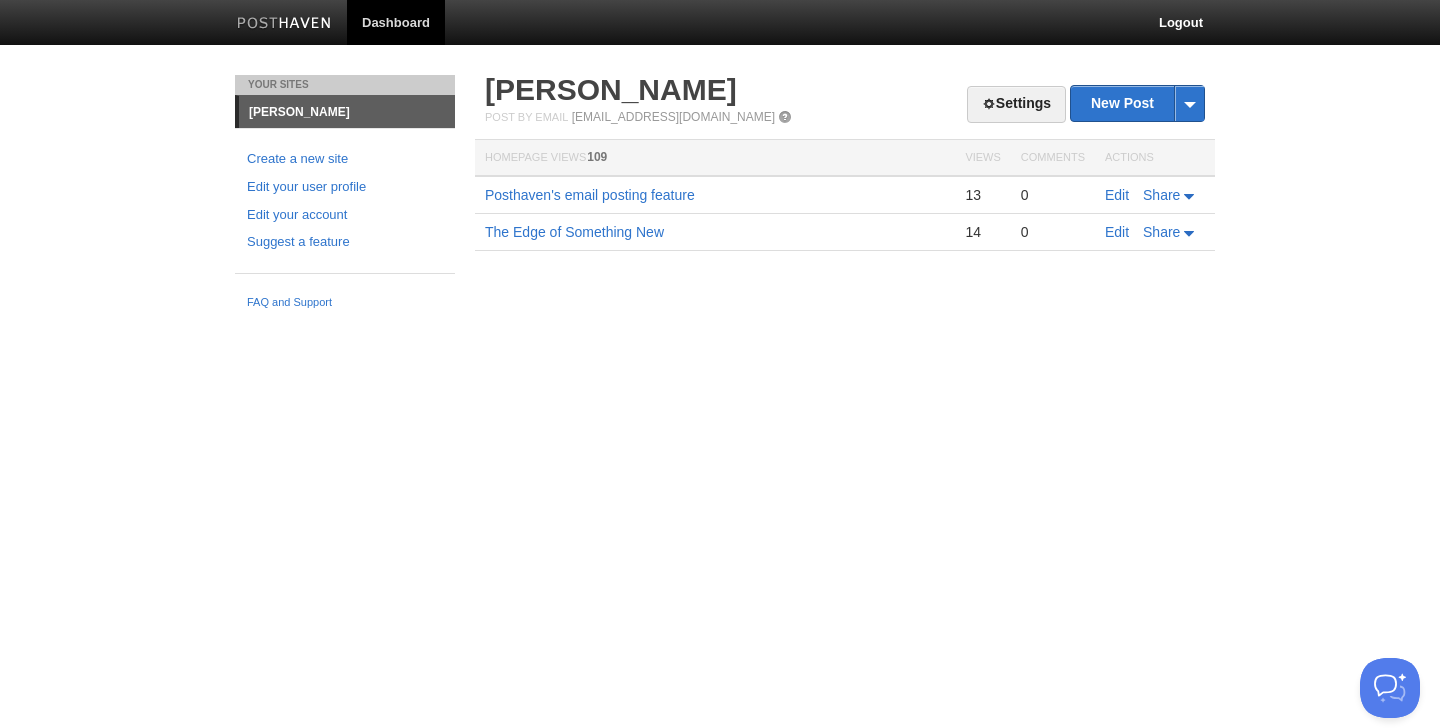 copy on "[EMAIL_ADDRESS][DOMAIN_NAME]" 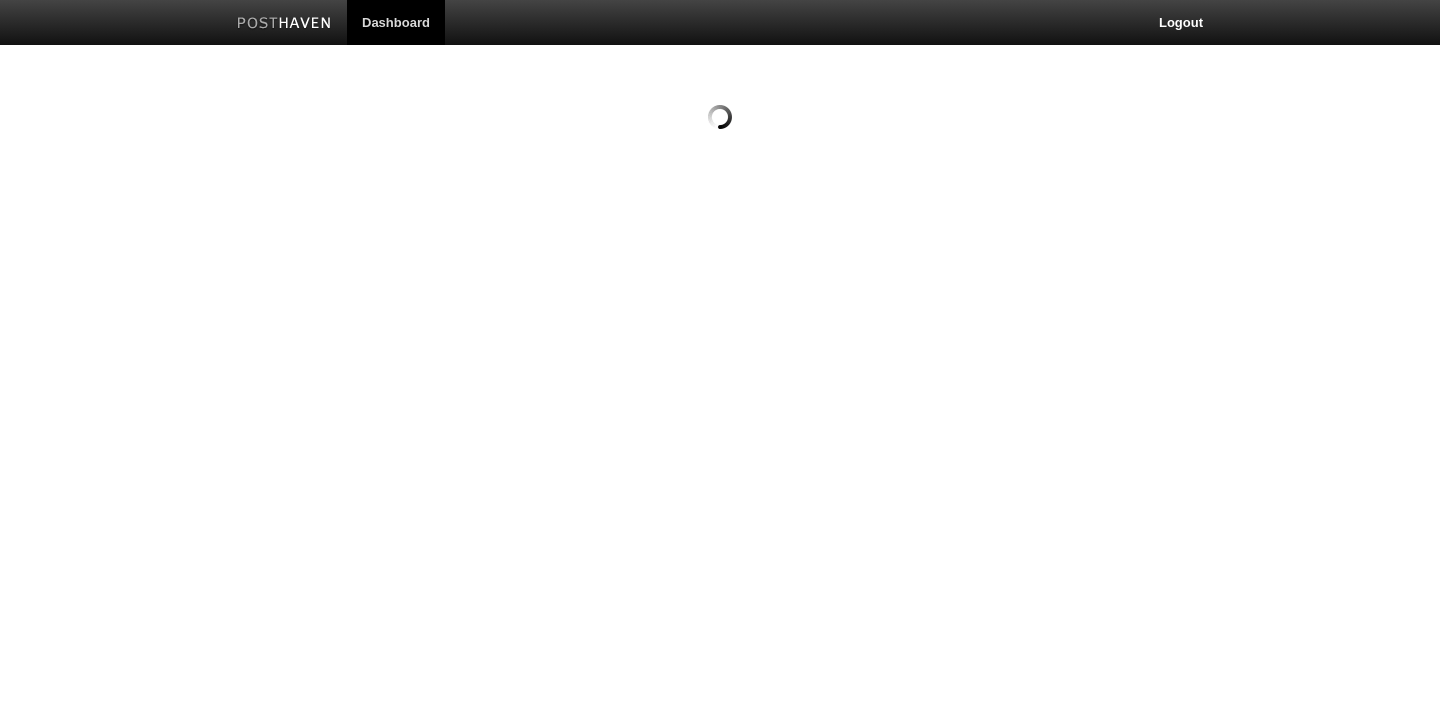 scroll, scrollTop: 0, scrollLeft: 0, axis: both 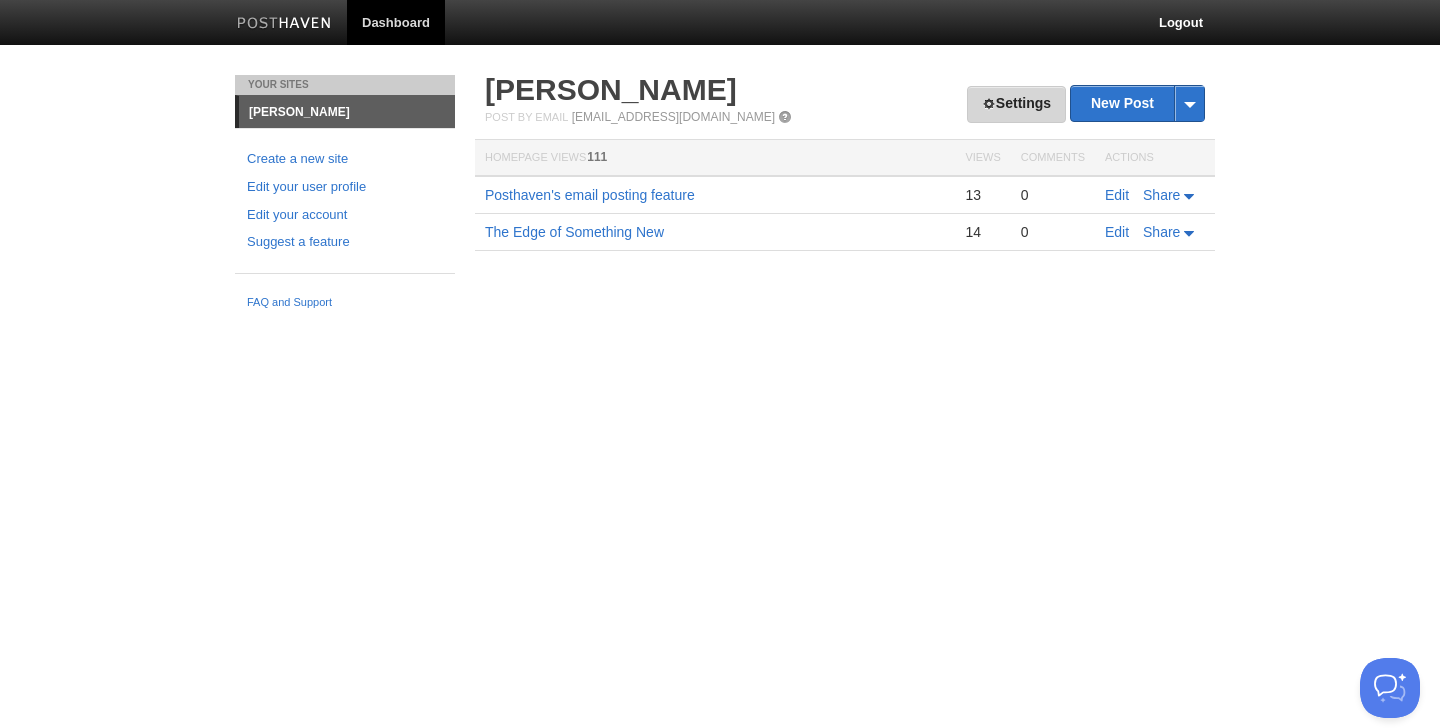 click on "Settings" at bounding box center [1016, 104] 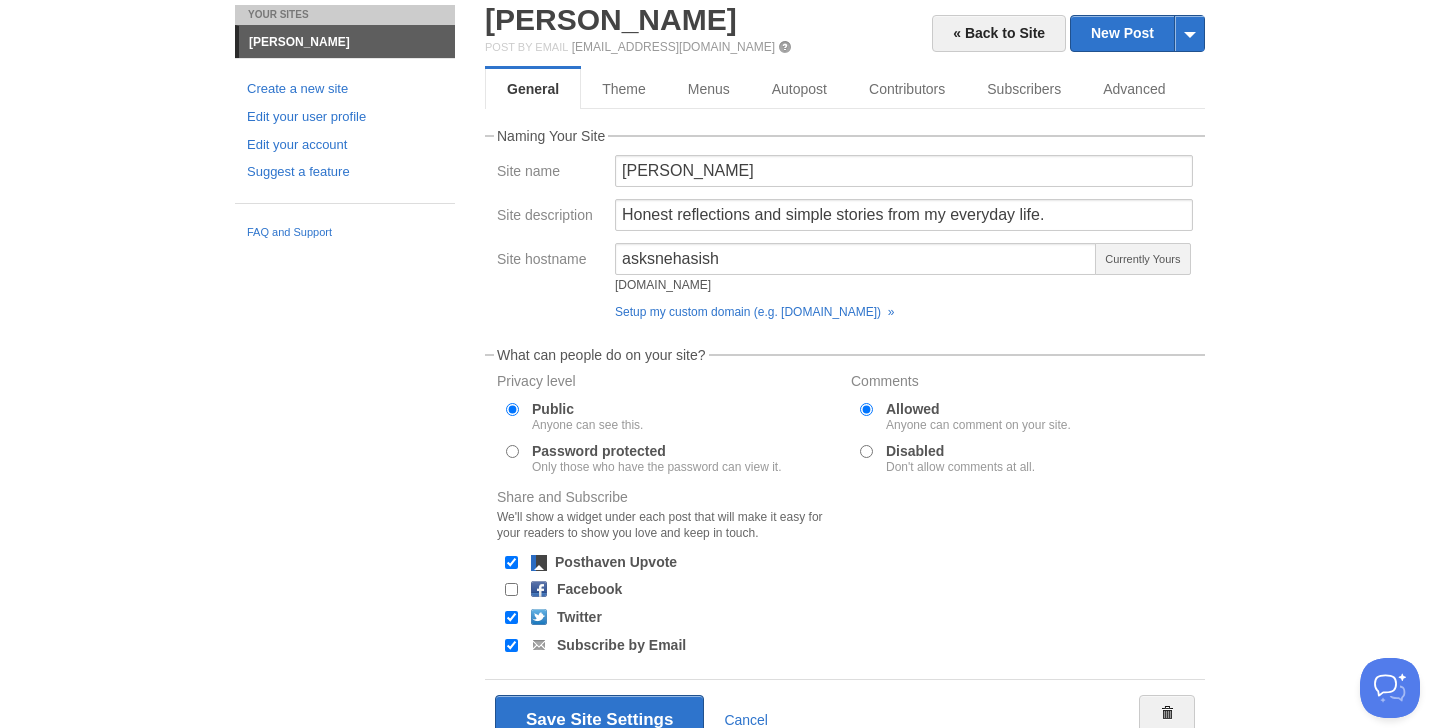 scroll, scrollTop: 161, scrollLeft: 0, axis: vertical 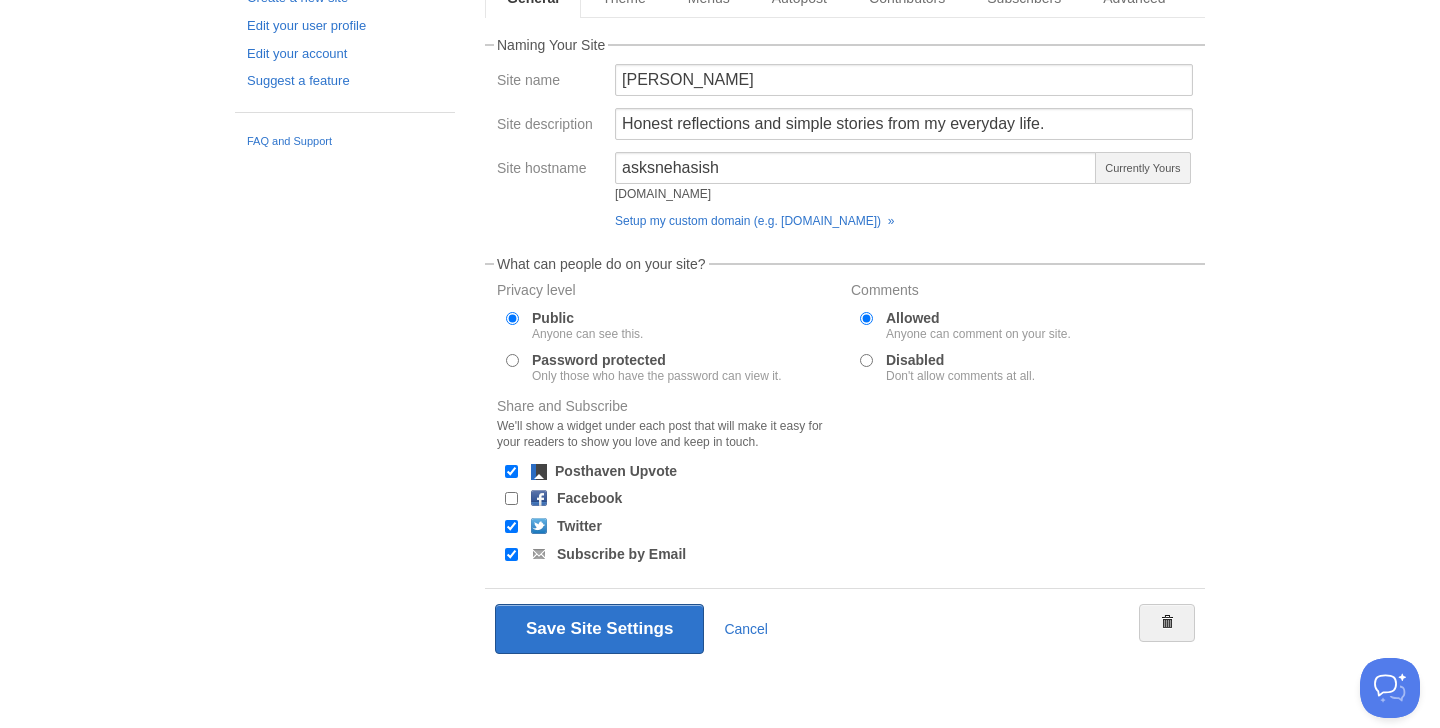 click on "Facebook" at bounding box center [511, 498] 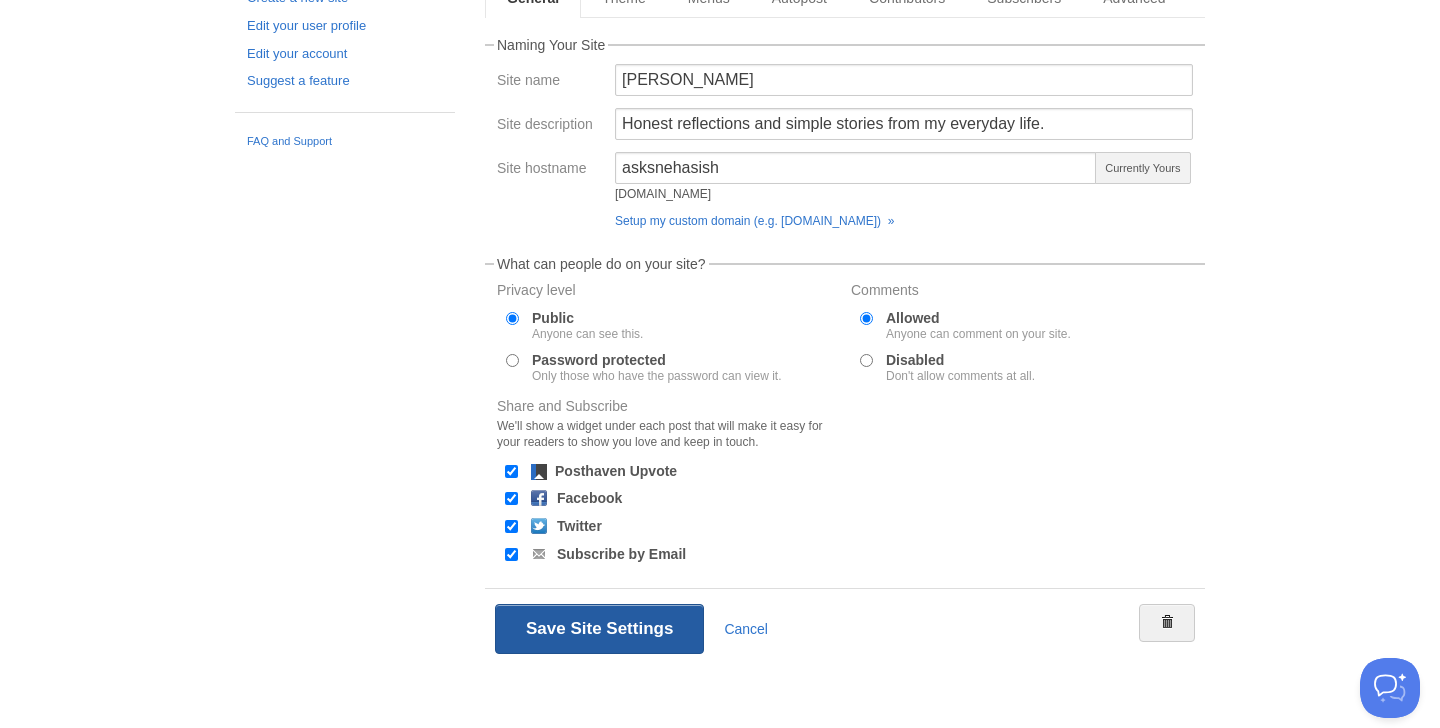 click on "Save Site Settings" at bounding box center [599, 629] 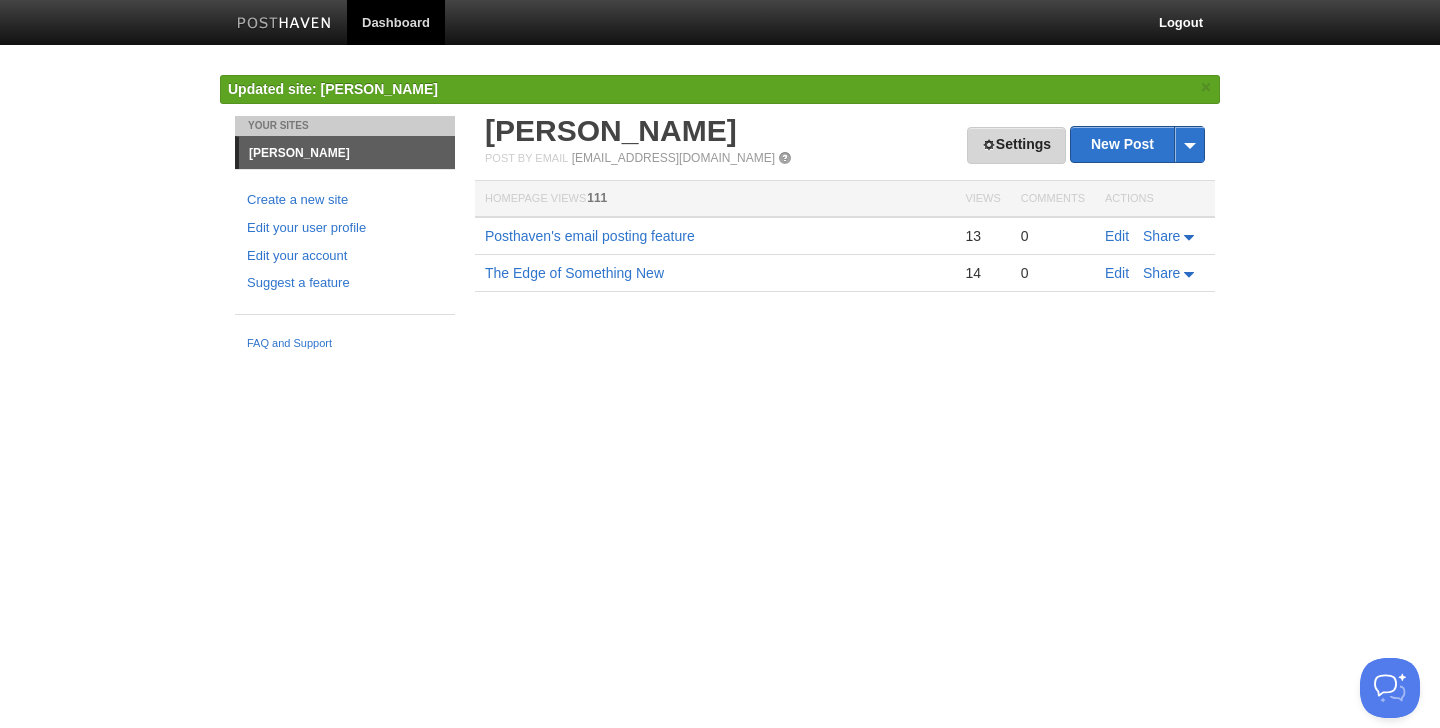 click on "Settings" at bounding box center [1016, 145] 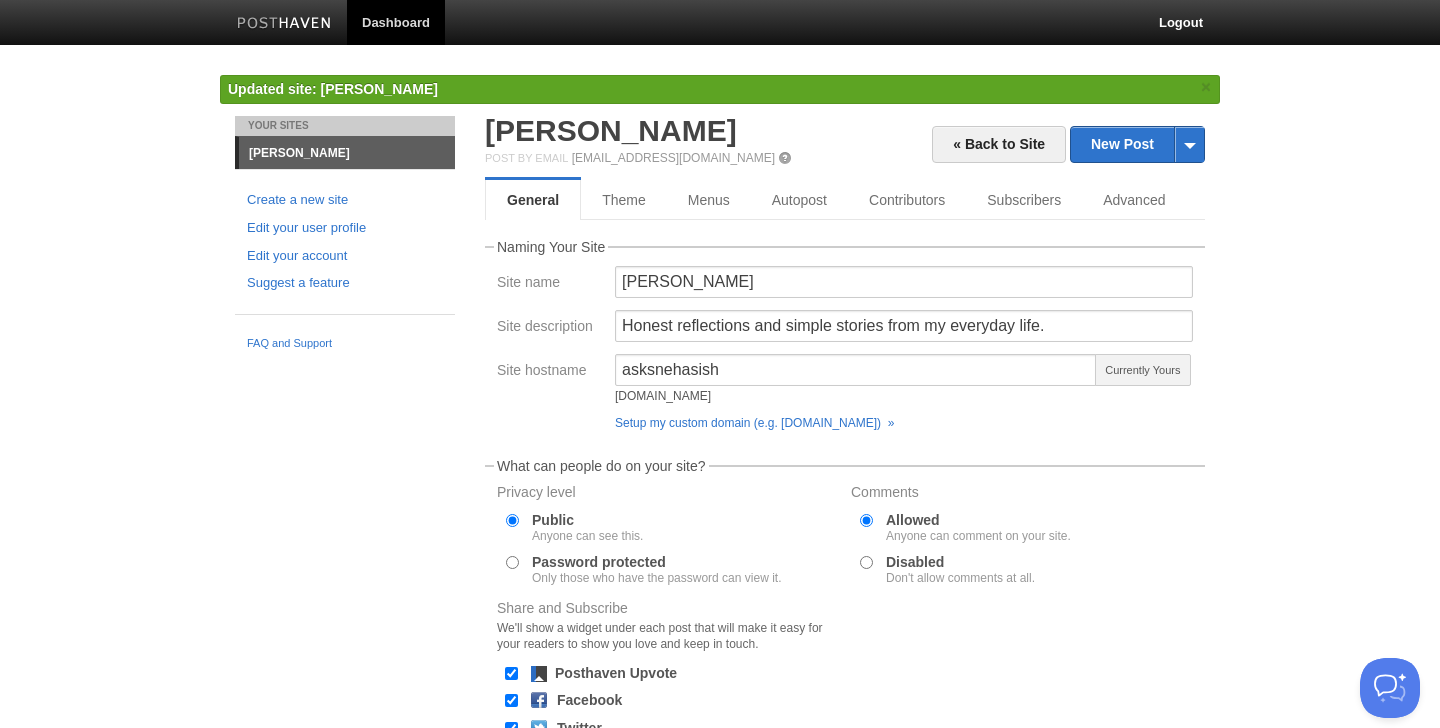 click at bounding box center [787, 158] 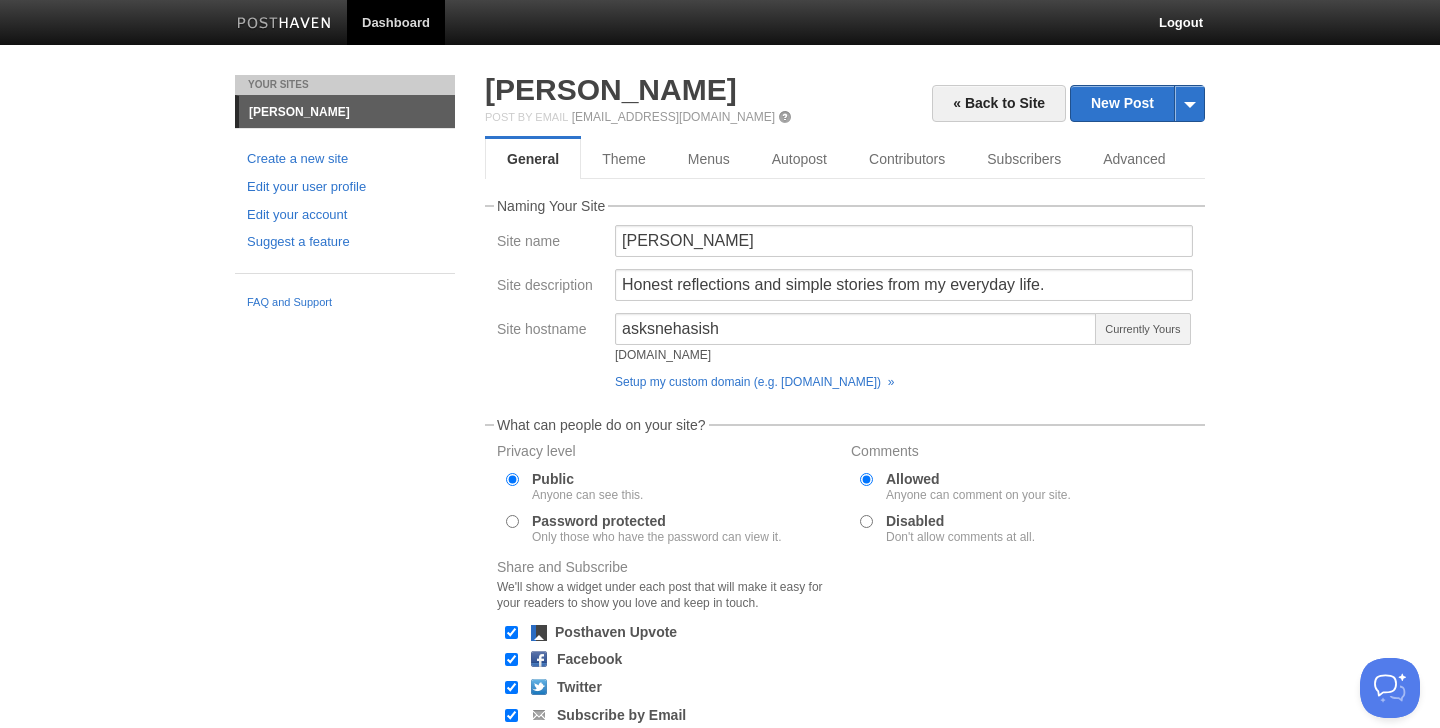 click on "[PERSON_NAME]" at bounding box center (347, 112) 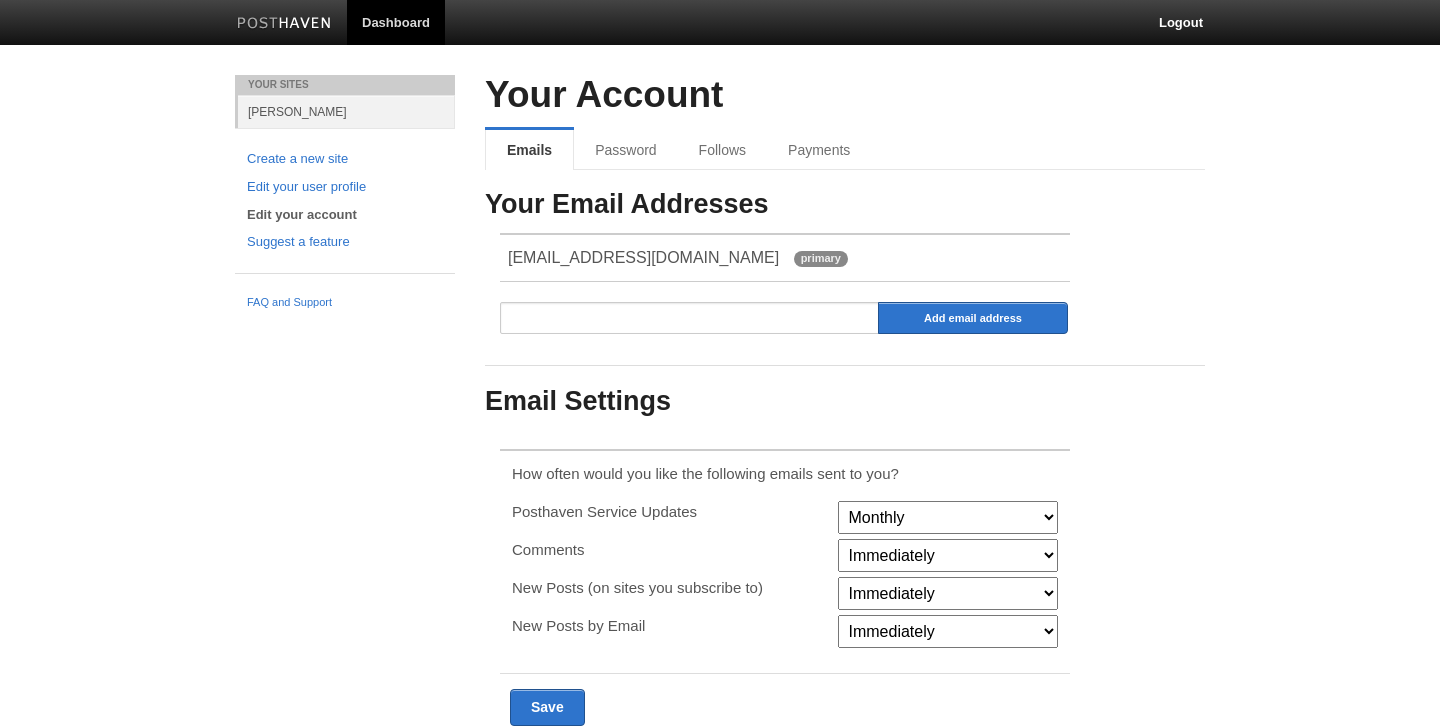 scroll, scrollTop: 0, scrollLeft: 0, axis: both 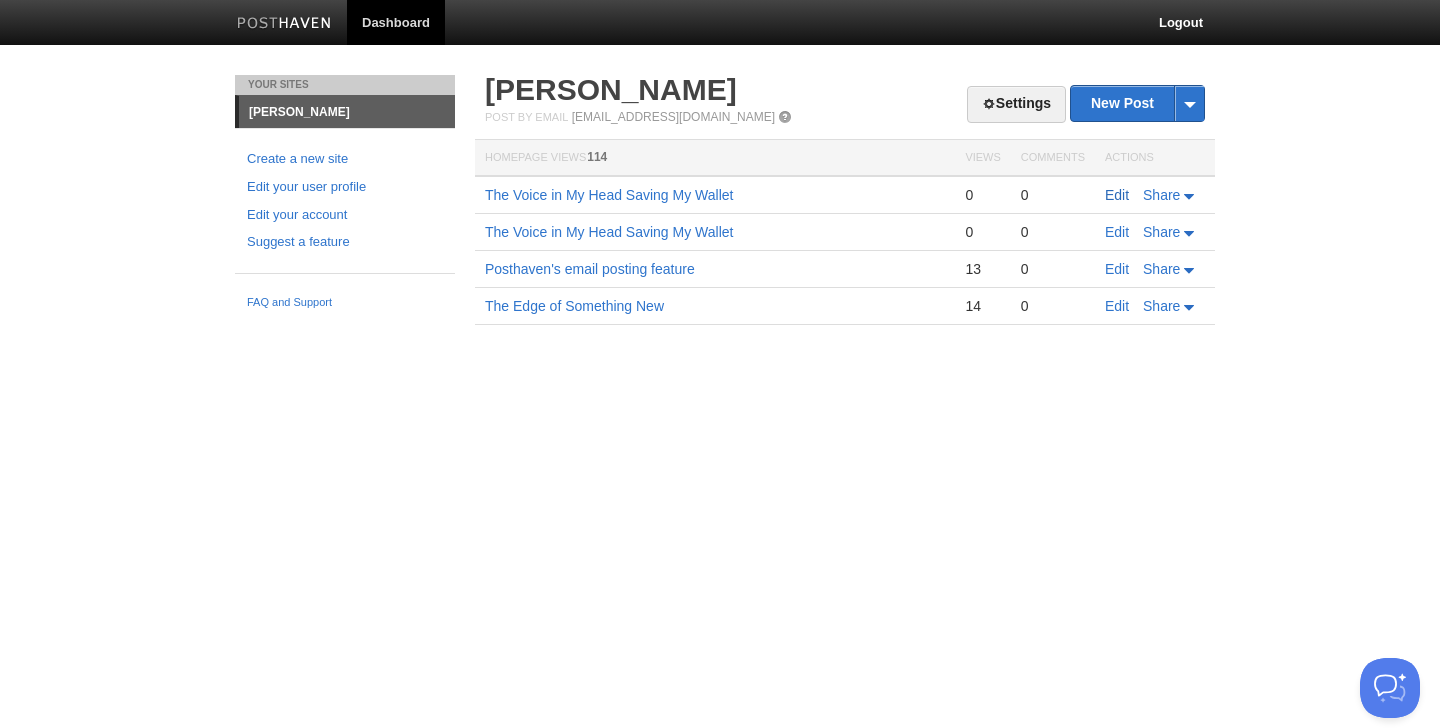 click on "Edit" at bounding box center [1117, 195] 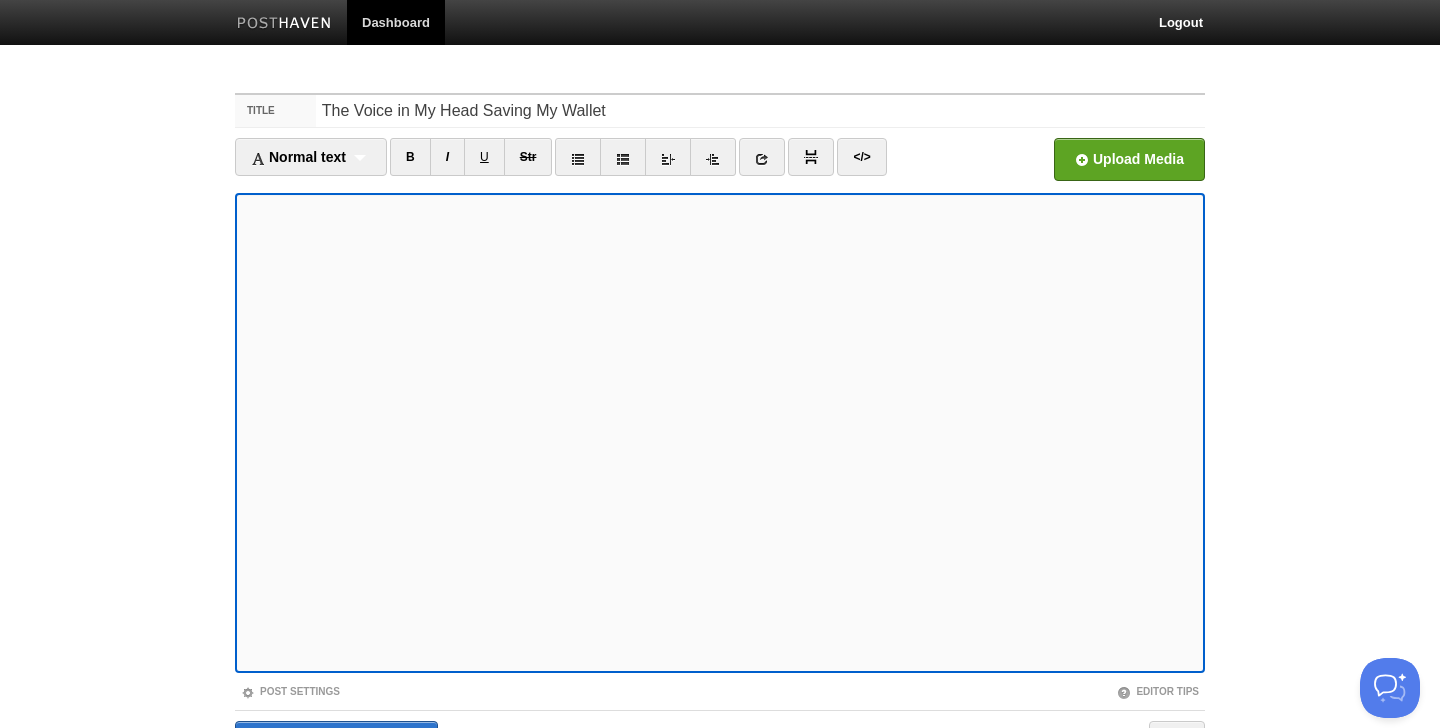 scroll, scrollTop: 117, scrollLeft: 0, axis: vertical 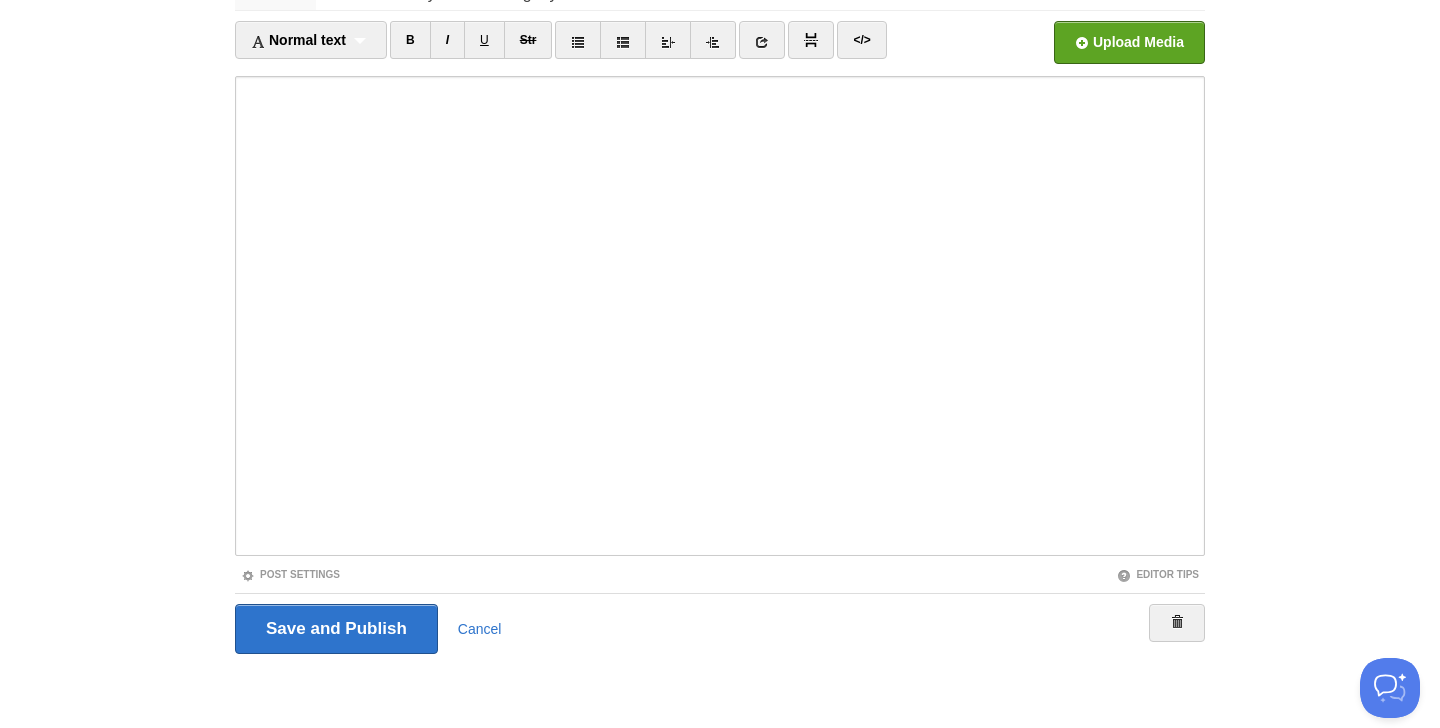 click on "Save and Publish
Cancel" at bounding box center [720, 629] 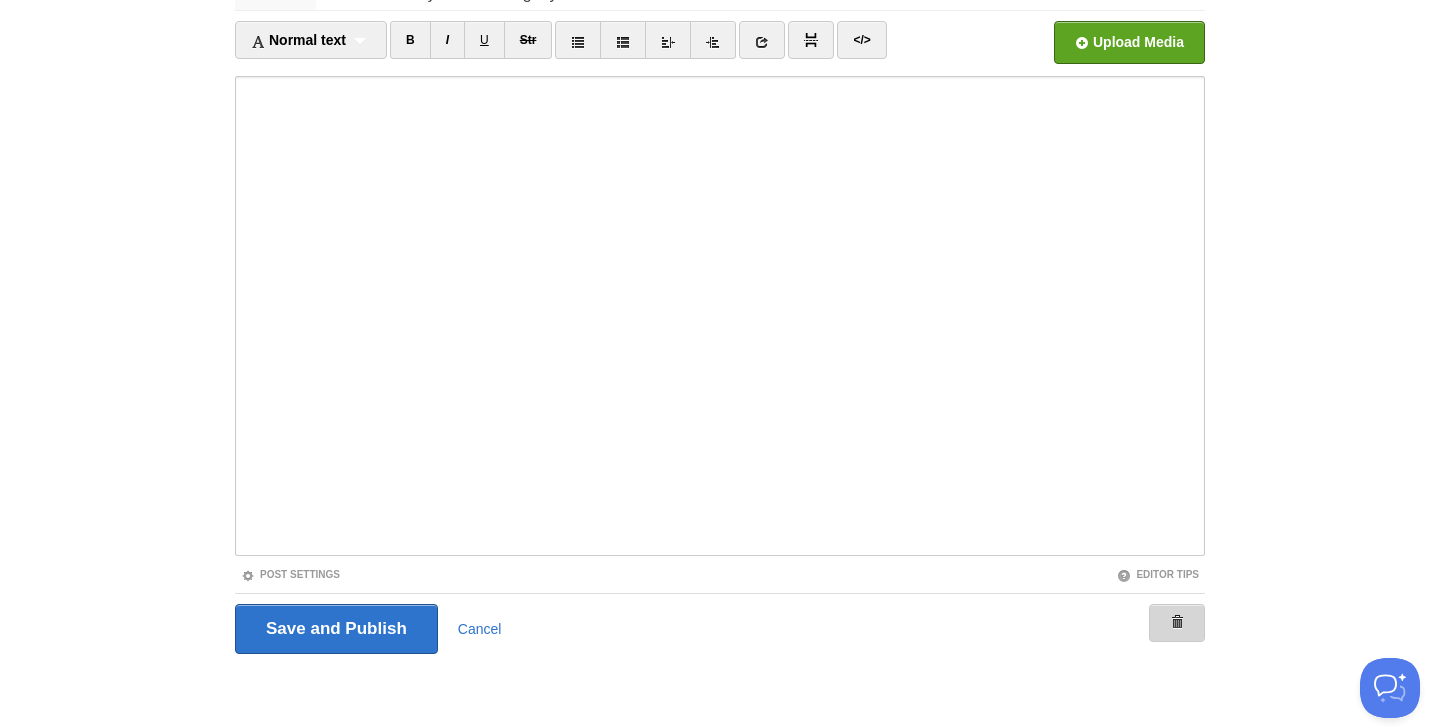 click at bounding box center [1177, 623] 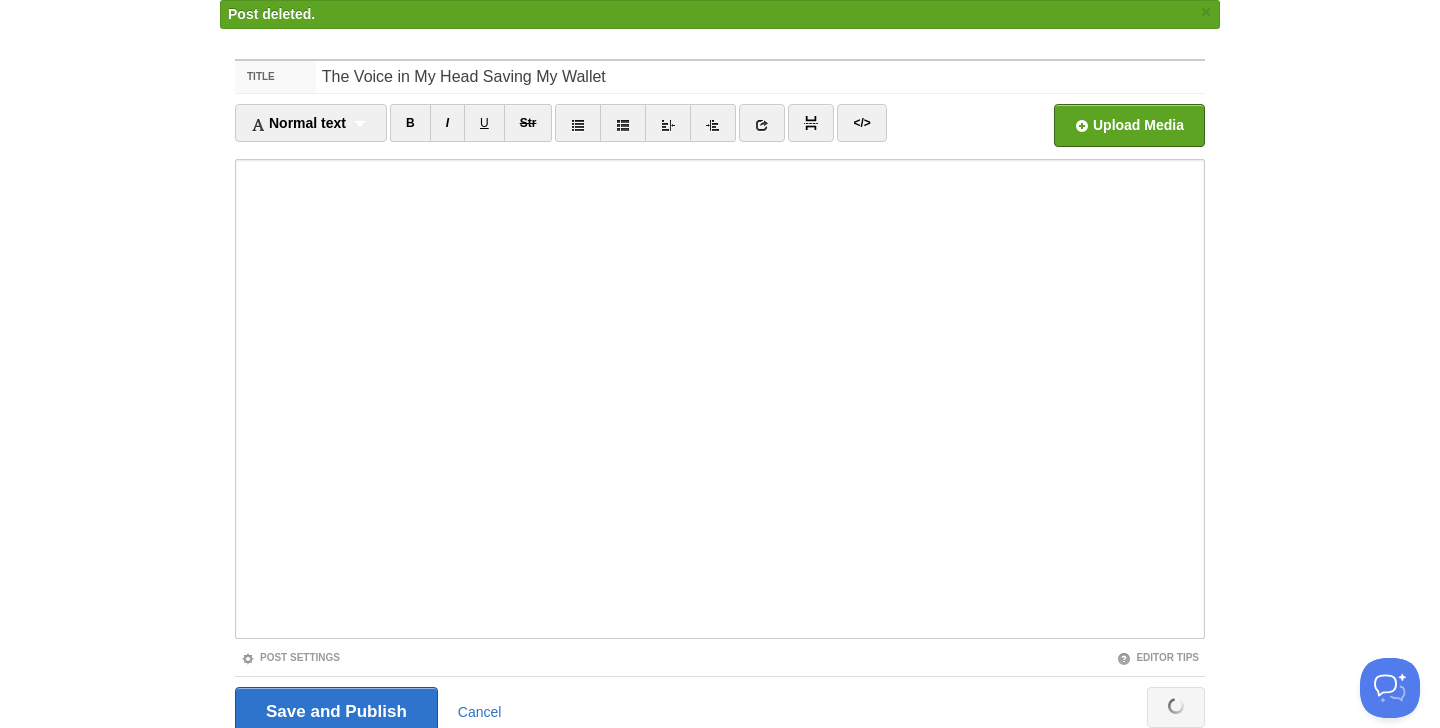 scroll, scrollTop: 0, scrollLeft: 0, axis: both 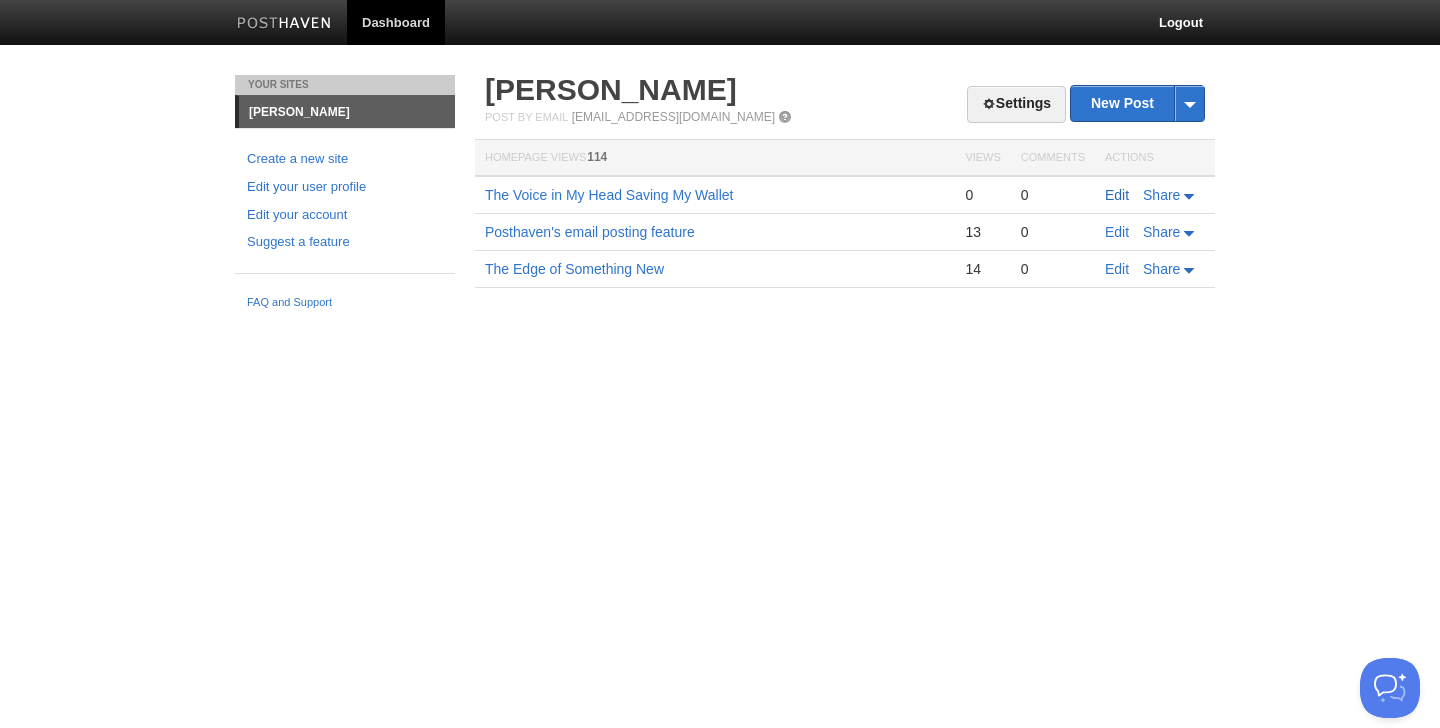 click on "Edit" at bounding box center (1117, 195) 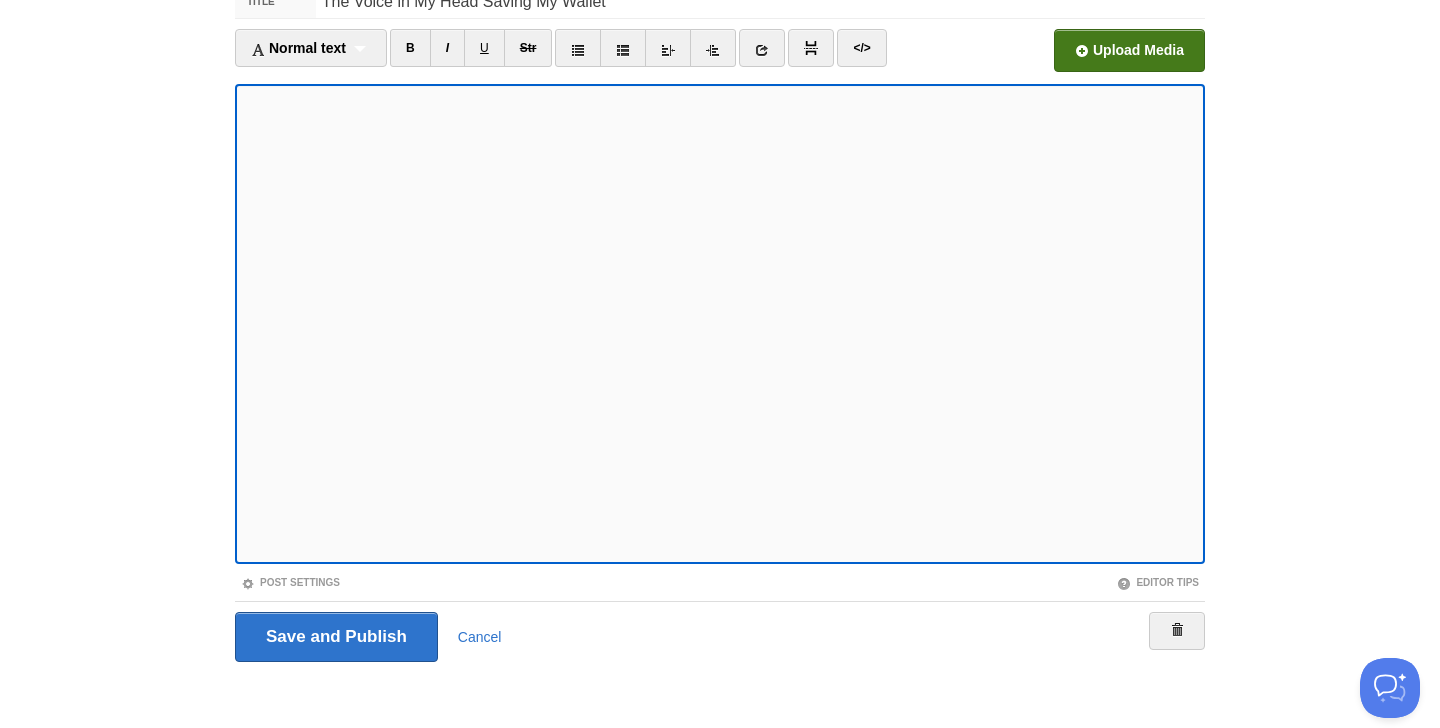 scroll, scrollTop: 117, scrollLeft: 0, axis: vertical 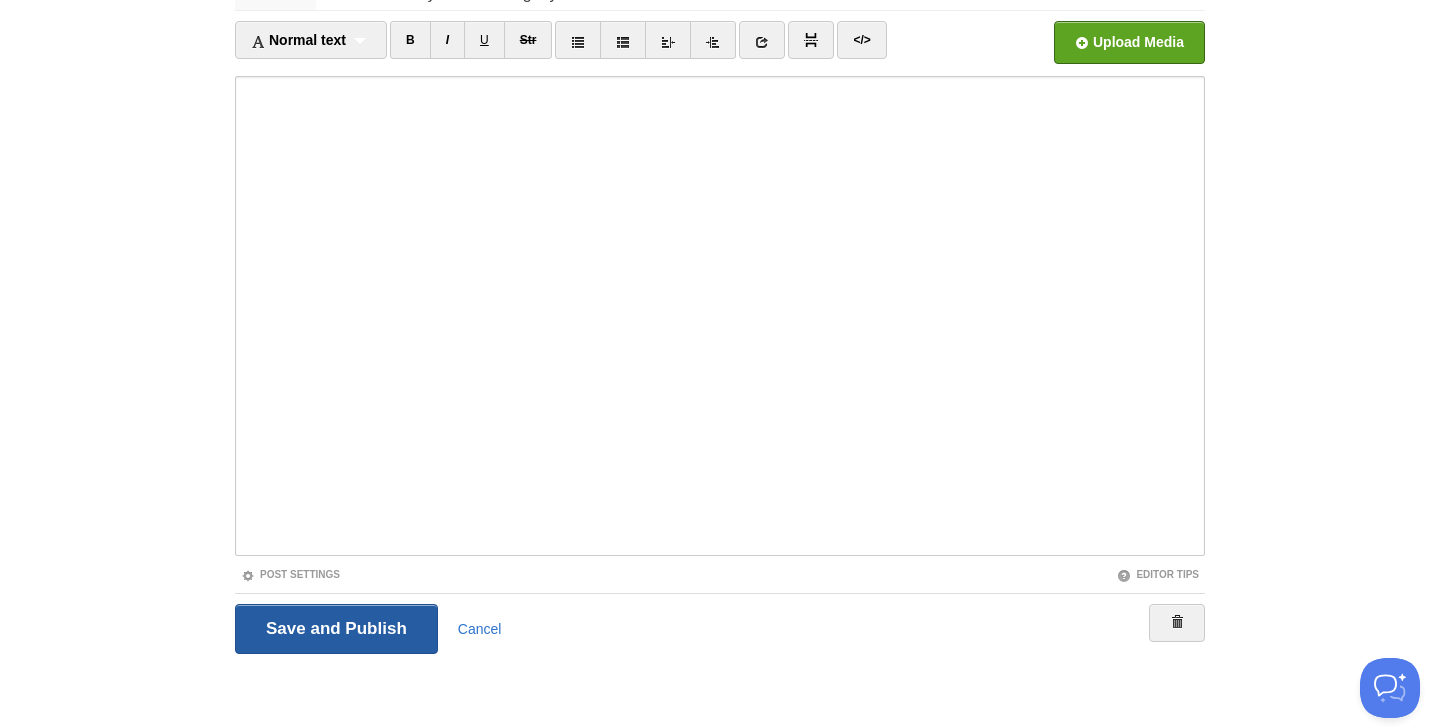 click on "Save and Publish" at bounding box center (336, 629) 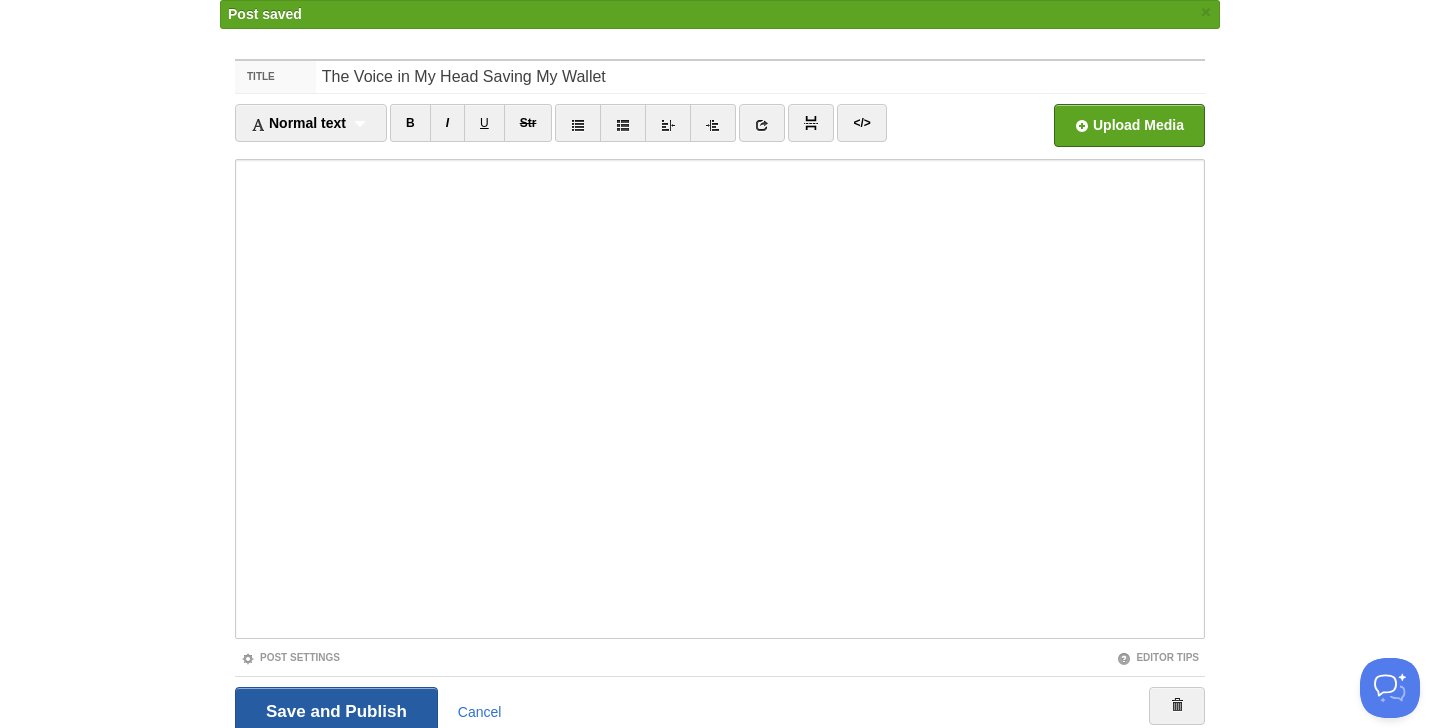 scroll, scrollTop: 0, scrollLeft: 0, axis: both 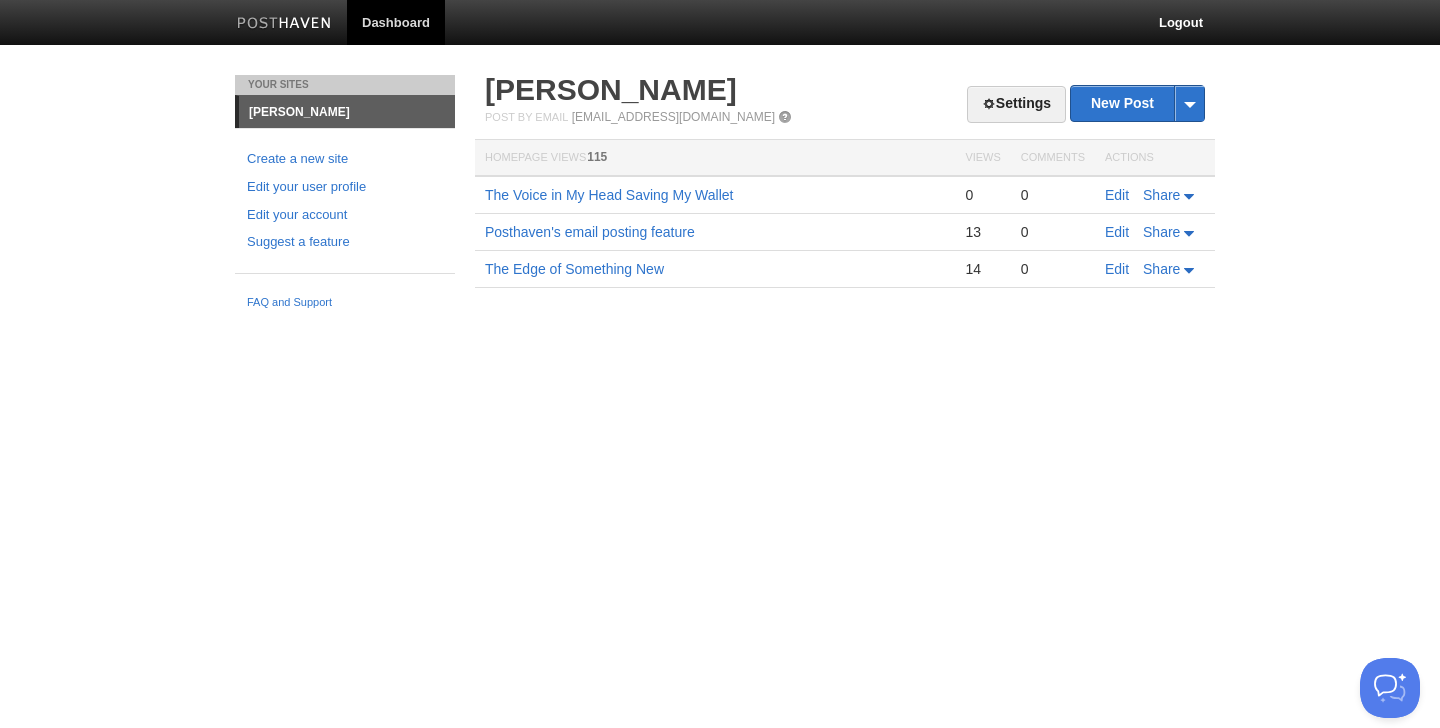 click on "[PERSON_NAME]" at bounding box center (347, 112) 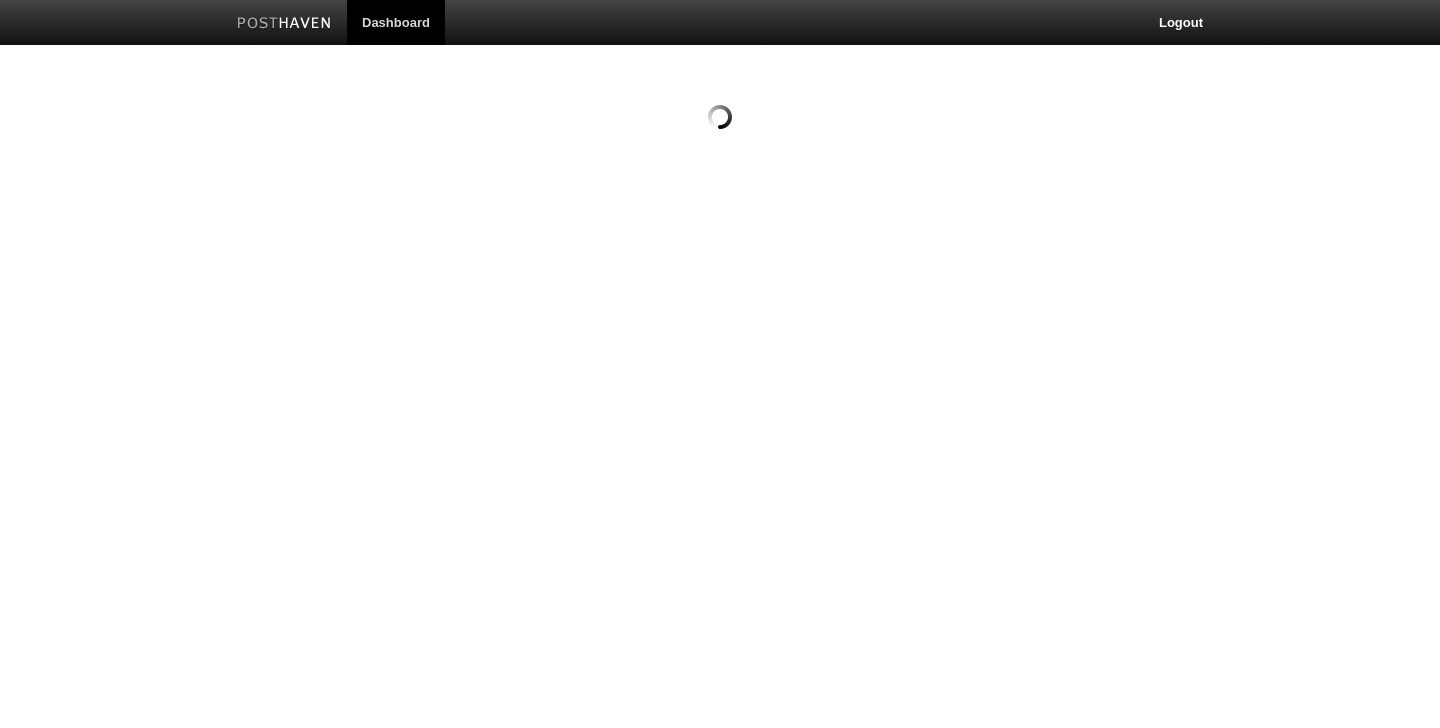 scroll, scrollTop: 0, scrollLeft: 0, axis: both 